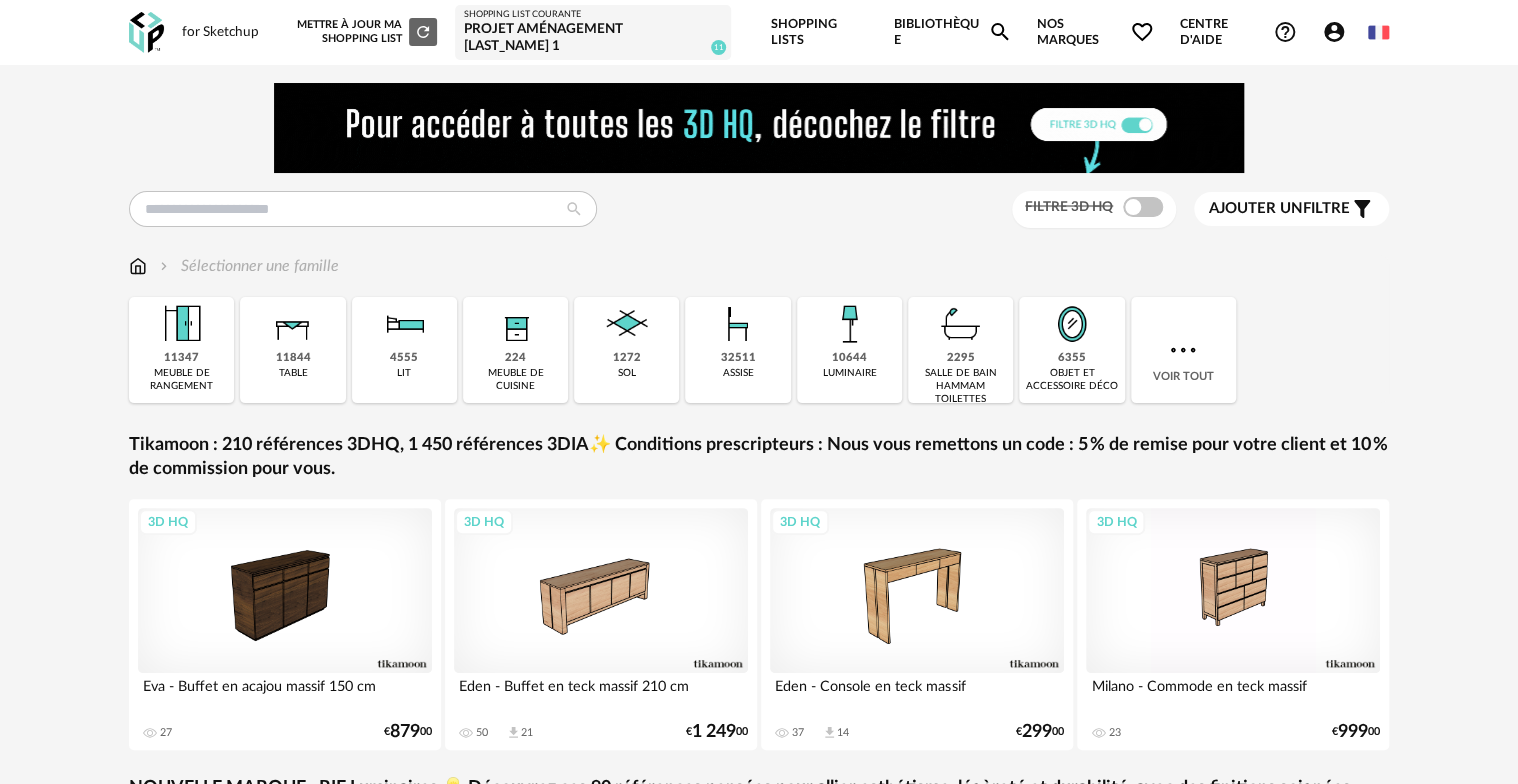 scroll, scrollTop: 0, scrollLeft: 0, axis: both 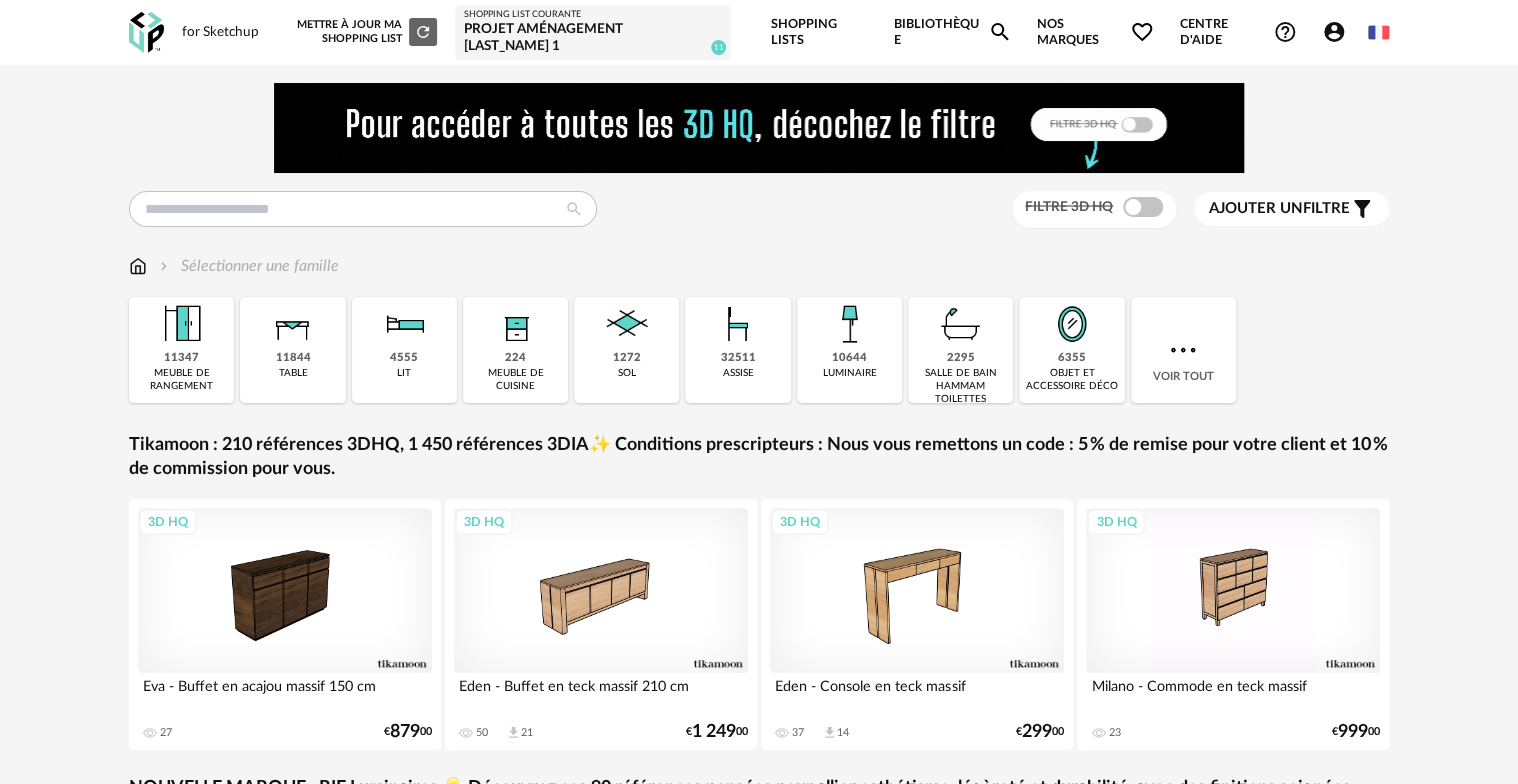 click on "Projet aménagement LINIGER 1" at bounding box center [593, 38] 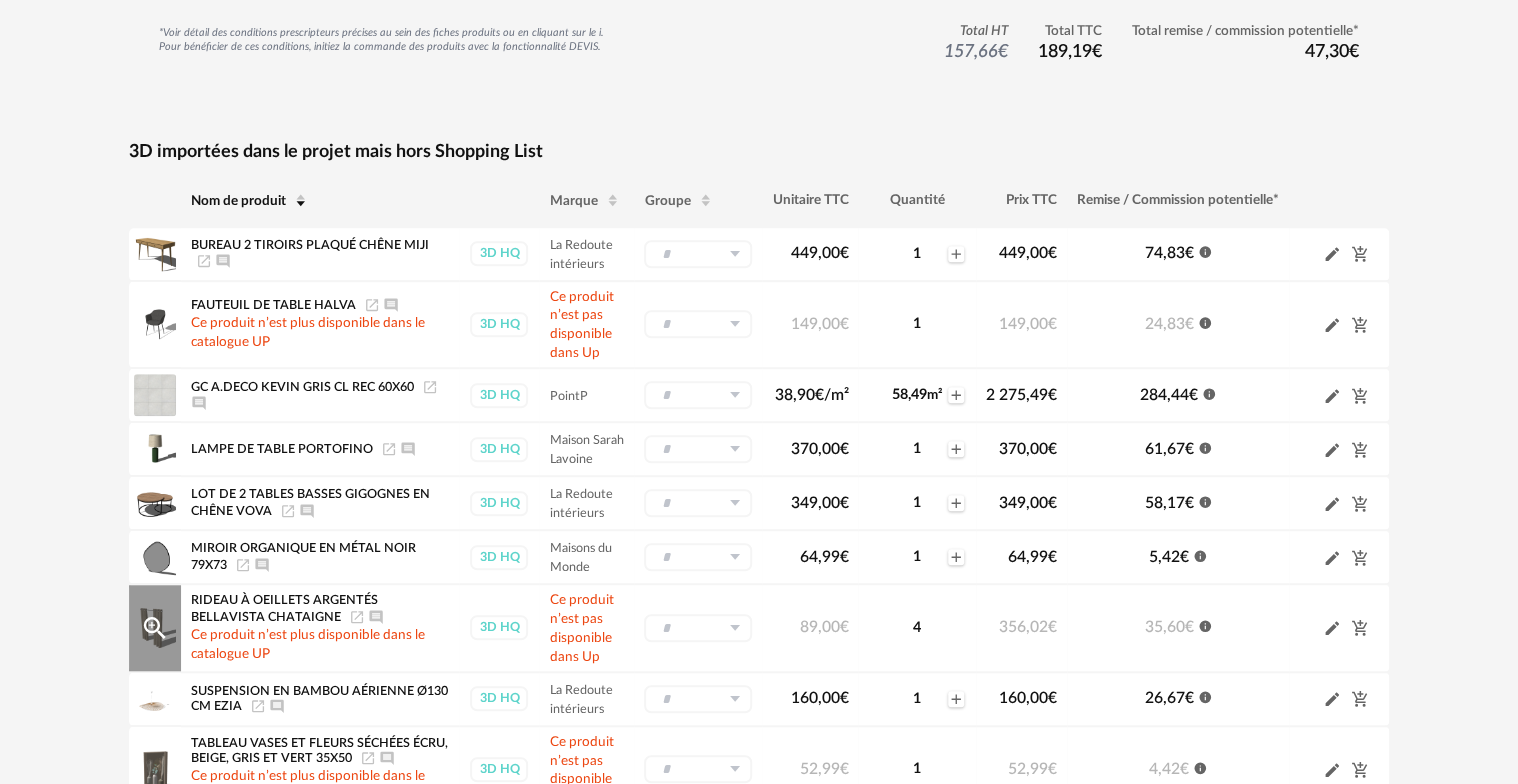 scroll, scrollTop: 401, scrollLeft: 0, axis: vertical 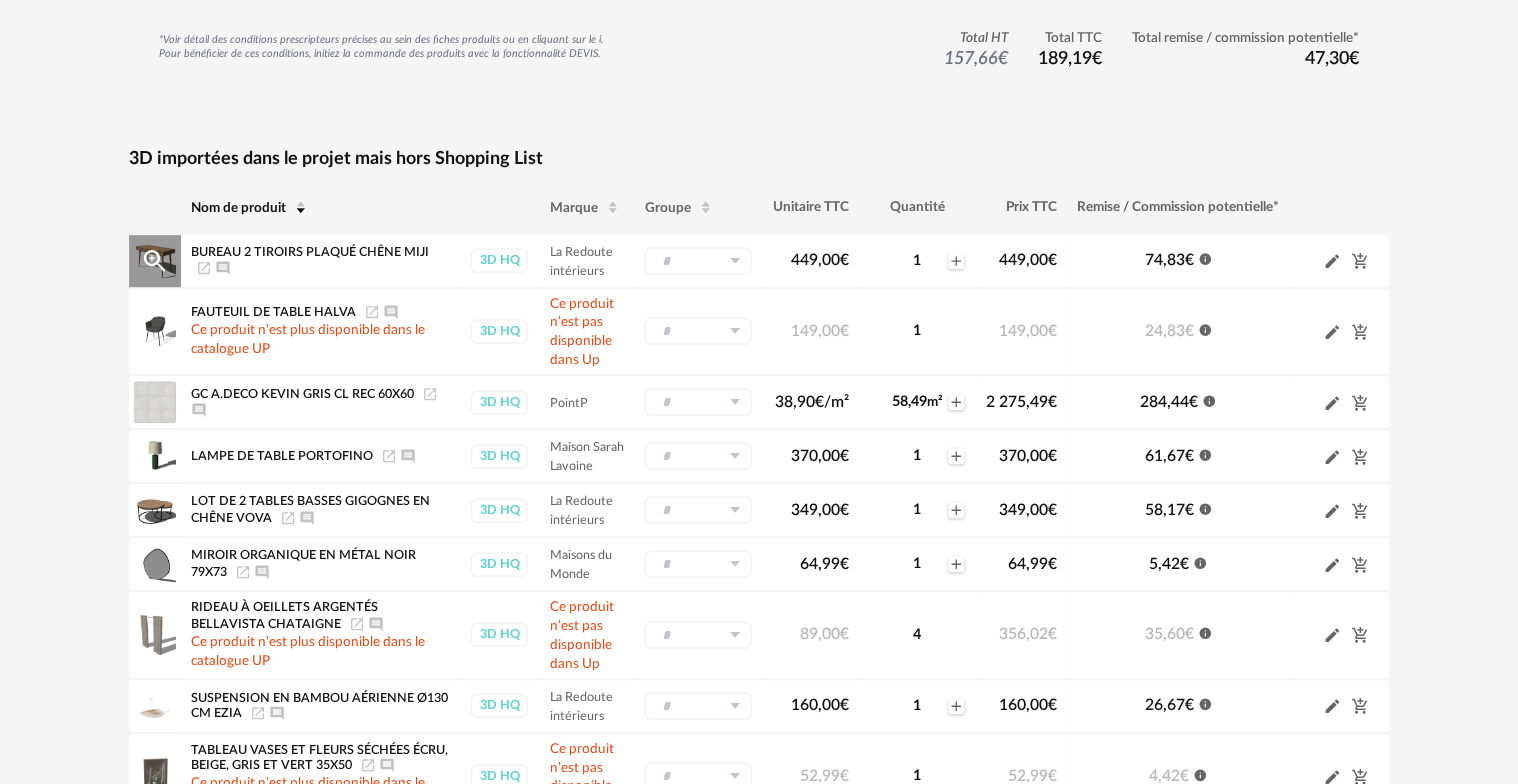 click on "Launch icon" 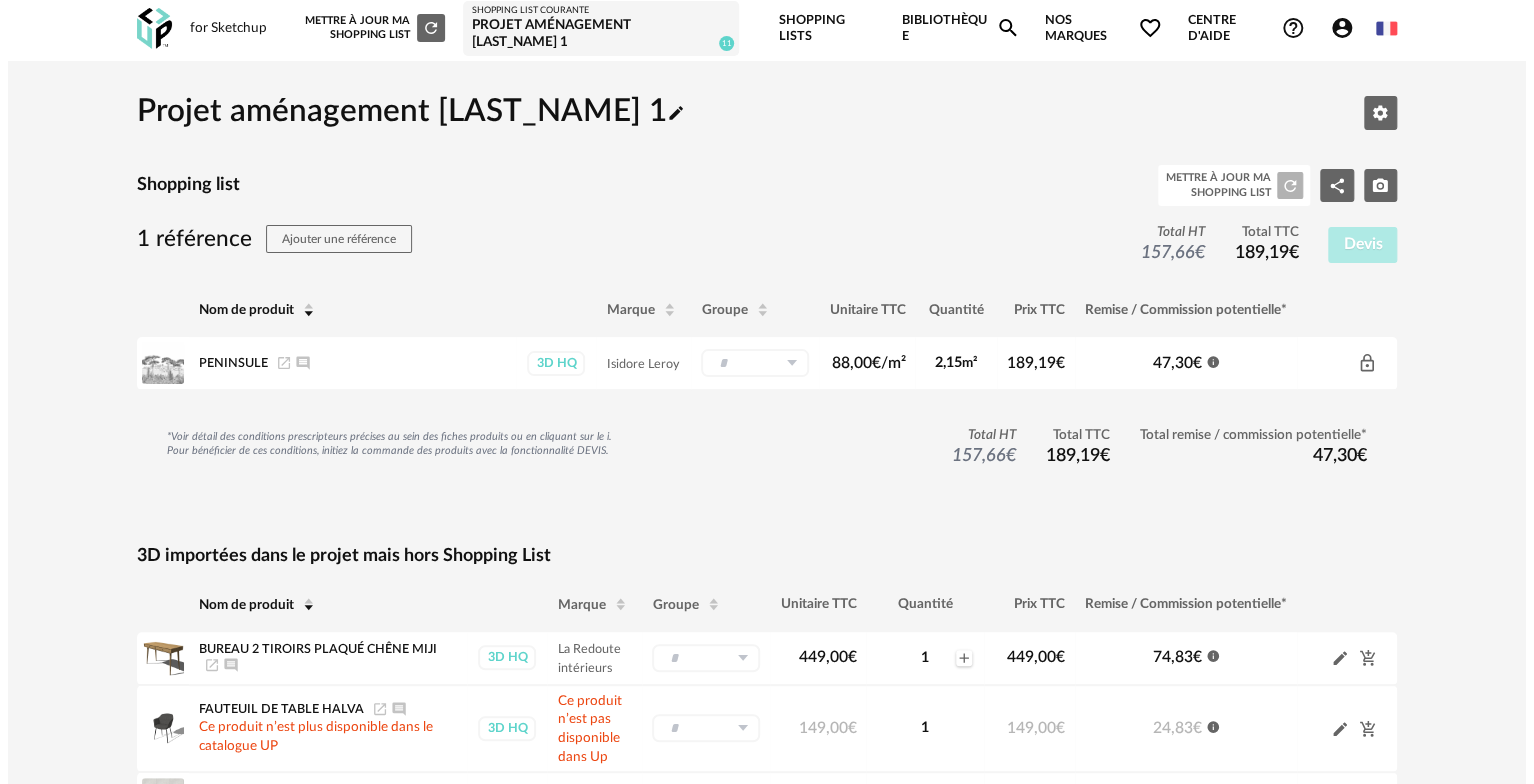 scroll, scrollTop: 0, scrollLeft: 0, axis: both 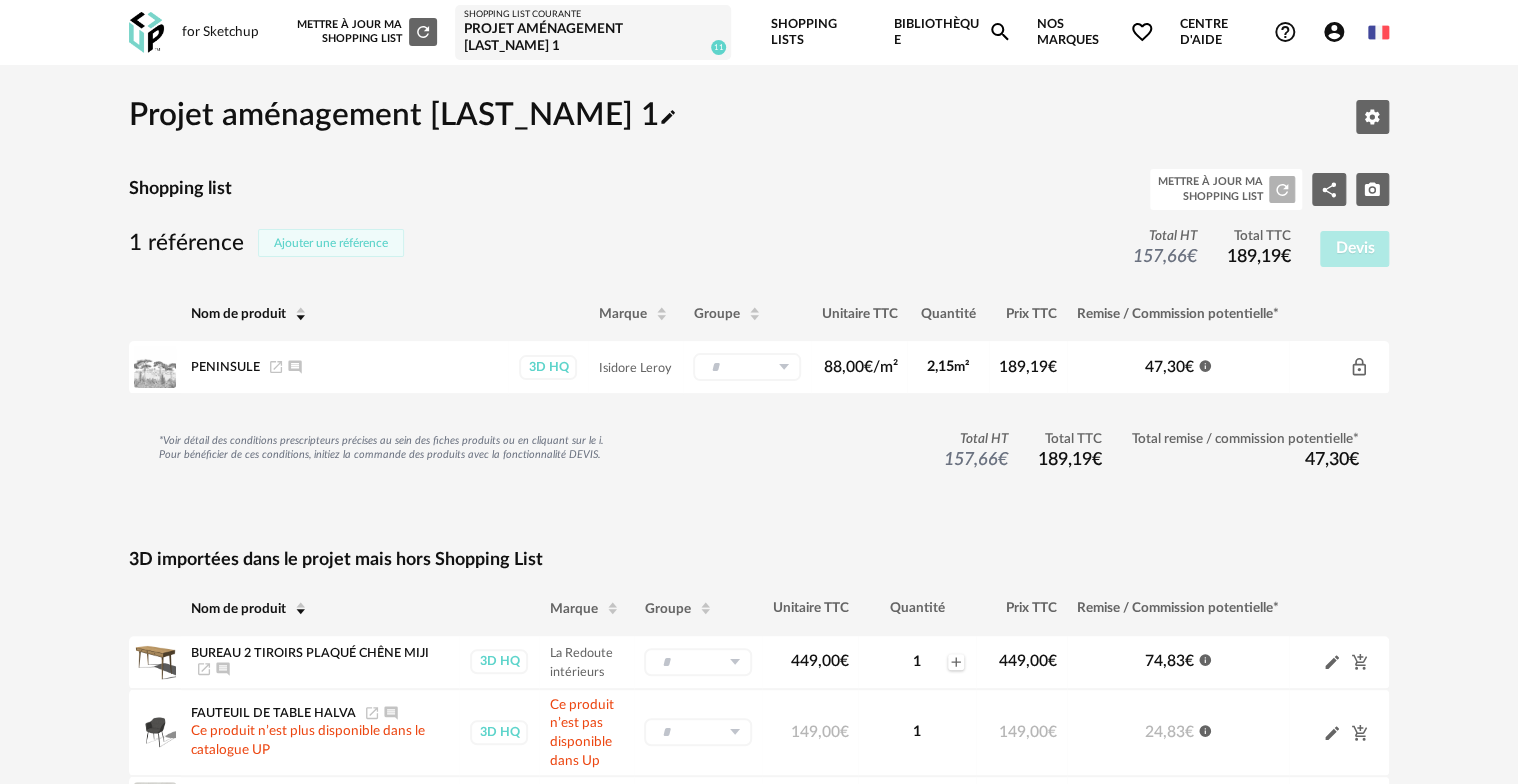 click on "Ajouter une référence" at bounding box center [331, 243] 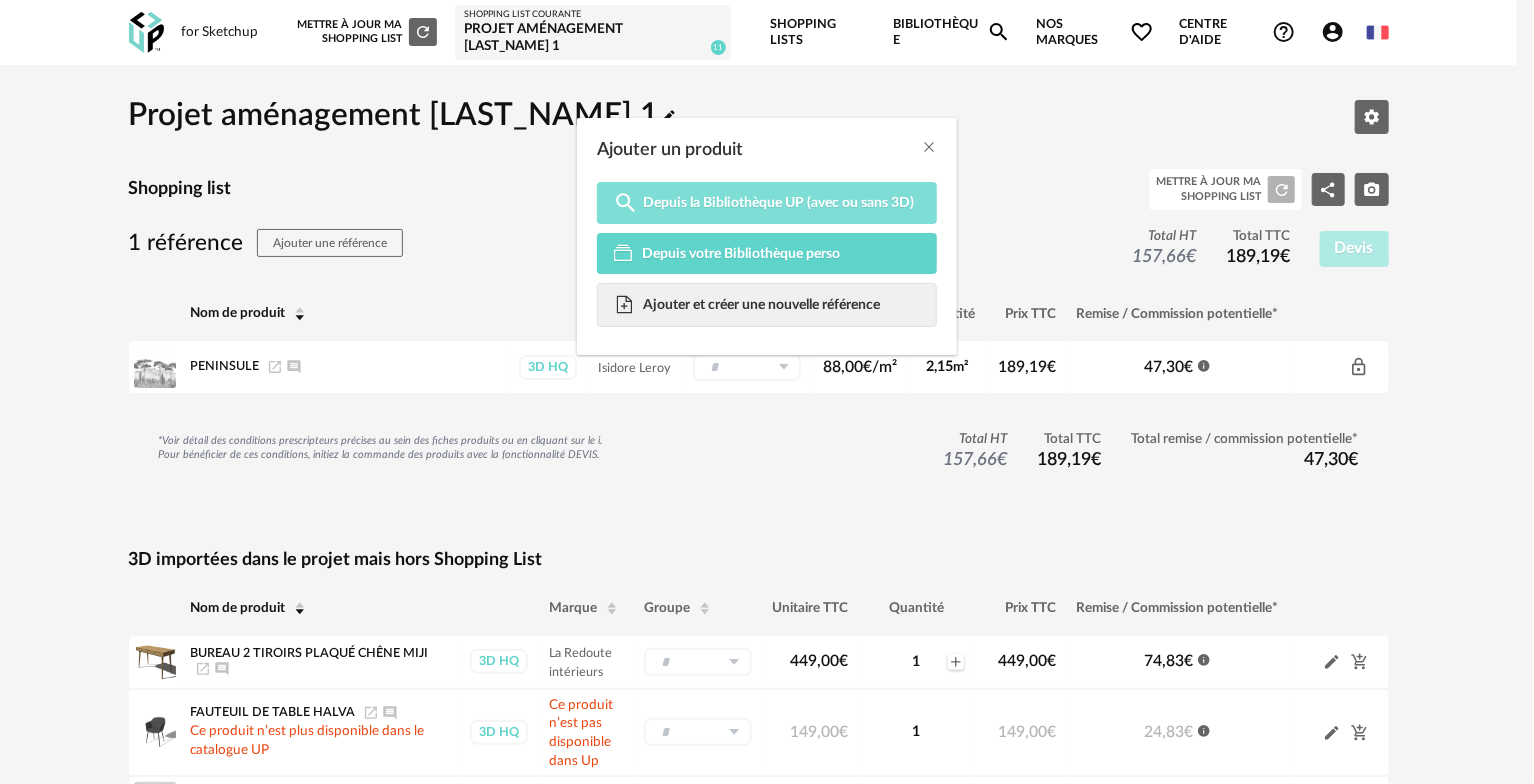 click on "Depuis la Bibliothèque UP (avec ou sans 3D)" at bounding box center (779, 203) 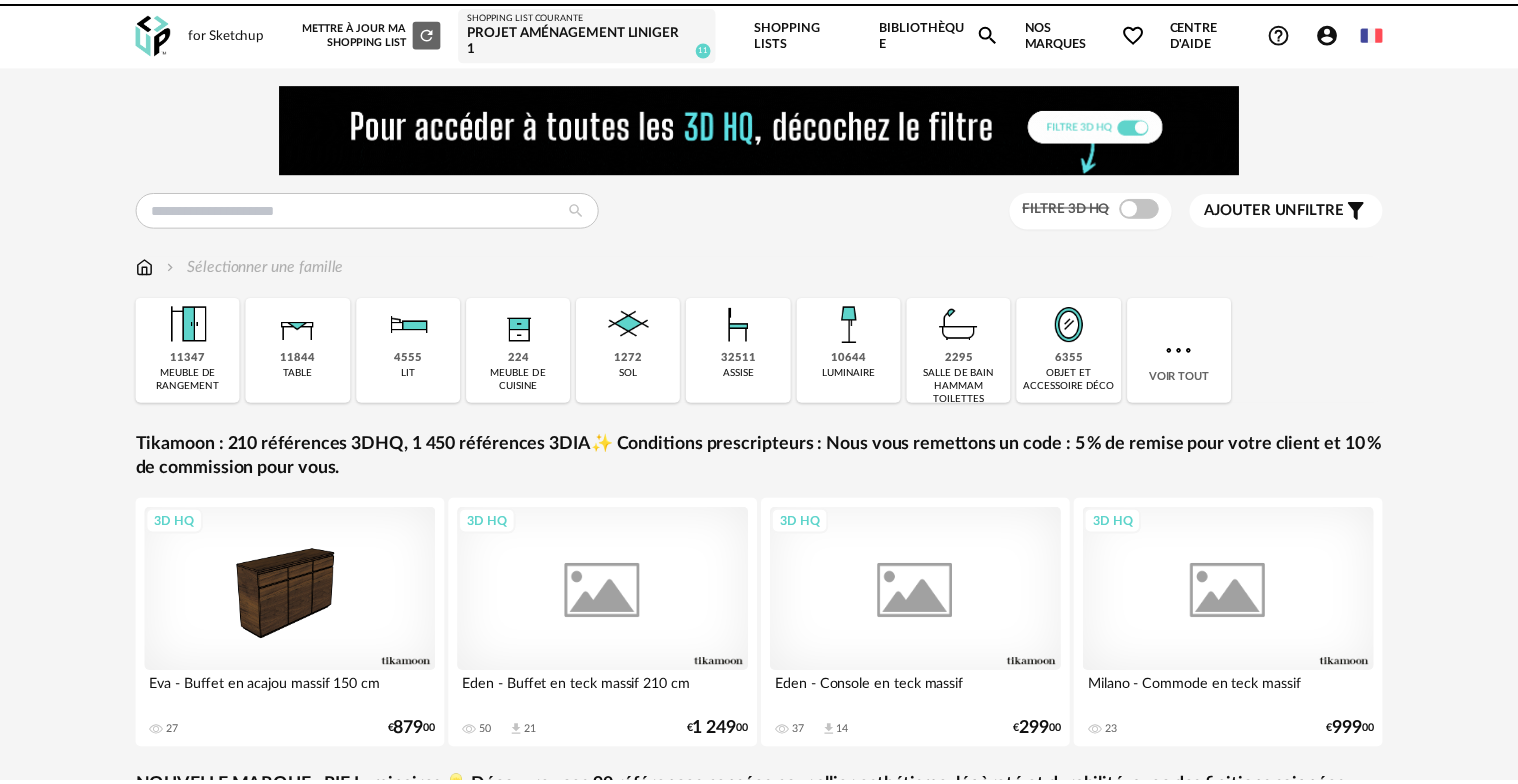 scroll, scrollTop: 0, scrollLeft: 0, axis: both 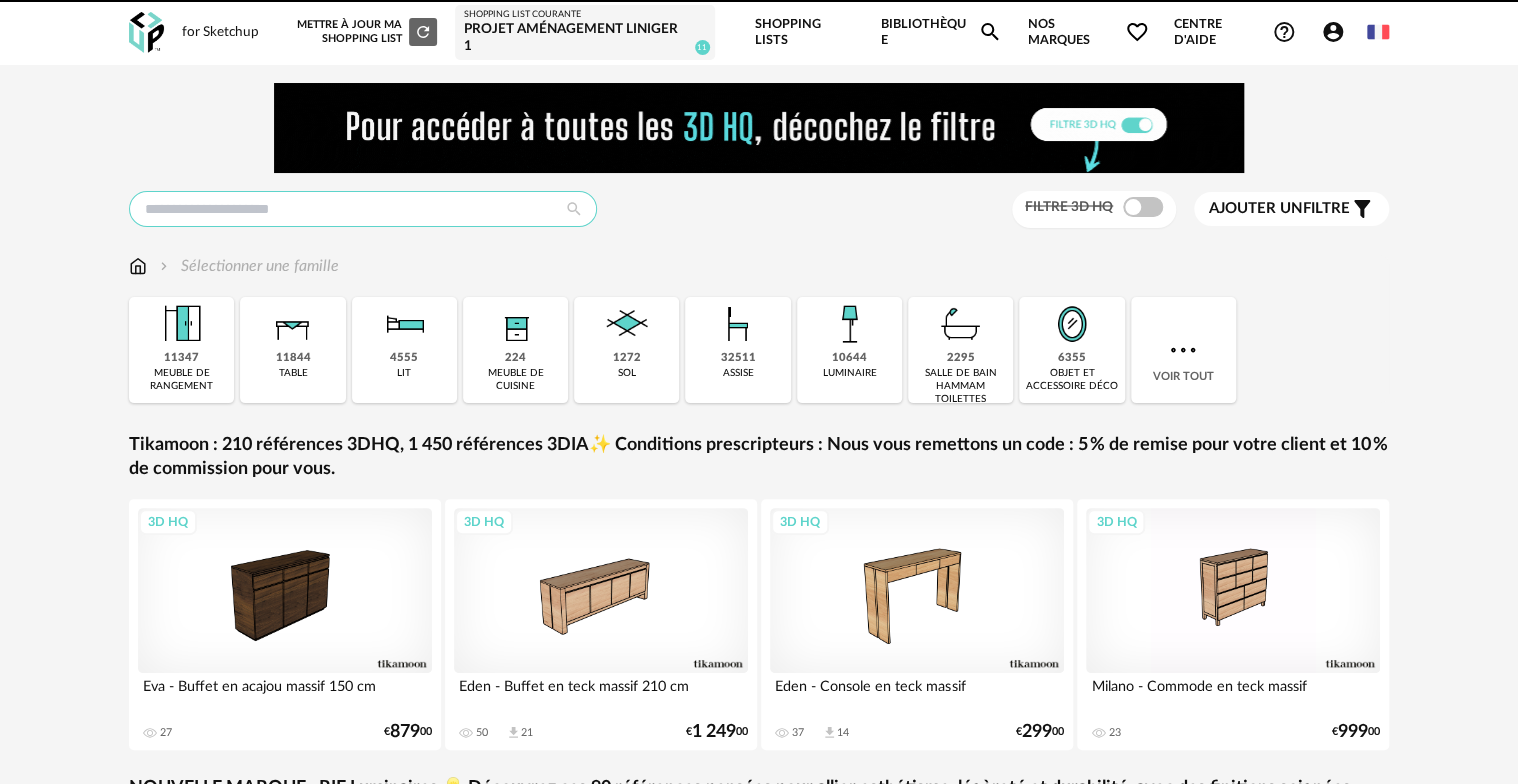 click at bounding box center (363, 209) 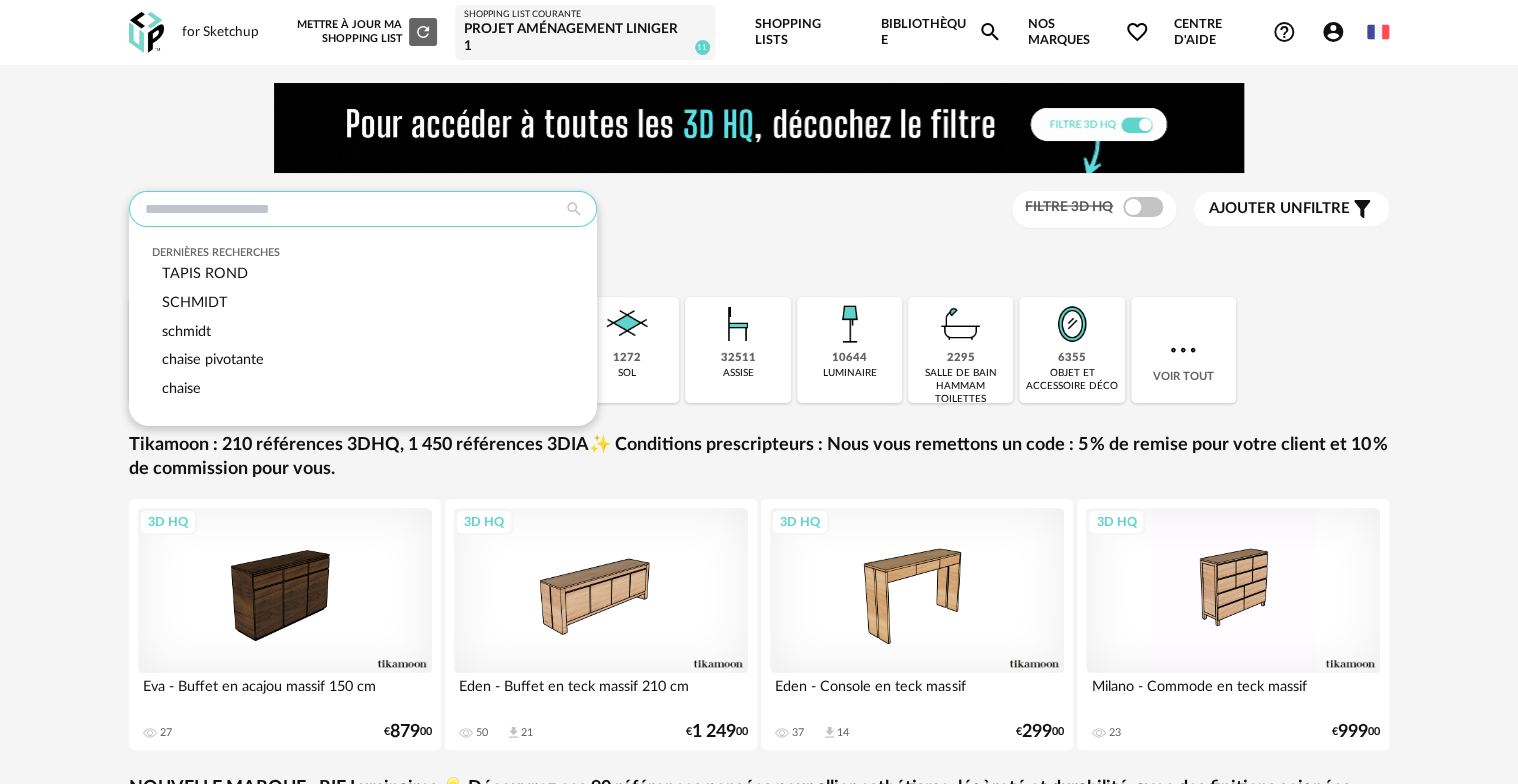 paste on "**********" 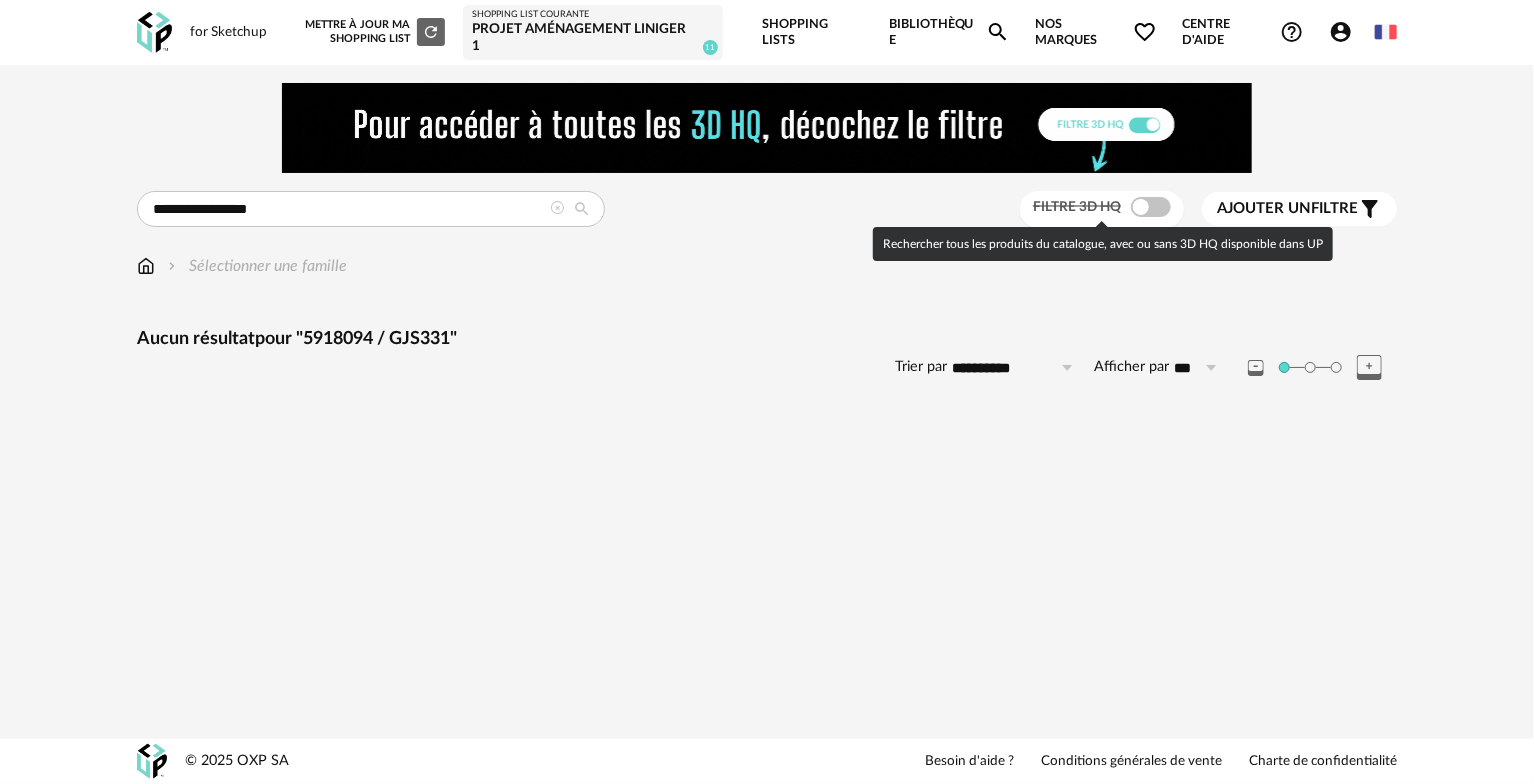click at bounding box center (1151, 207) 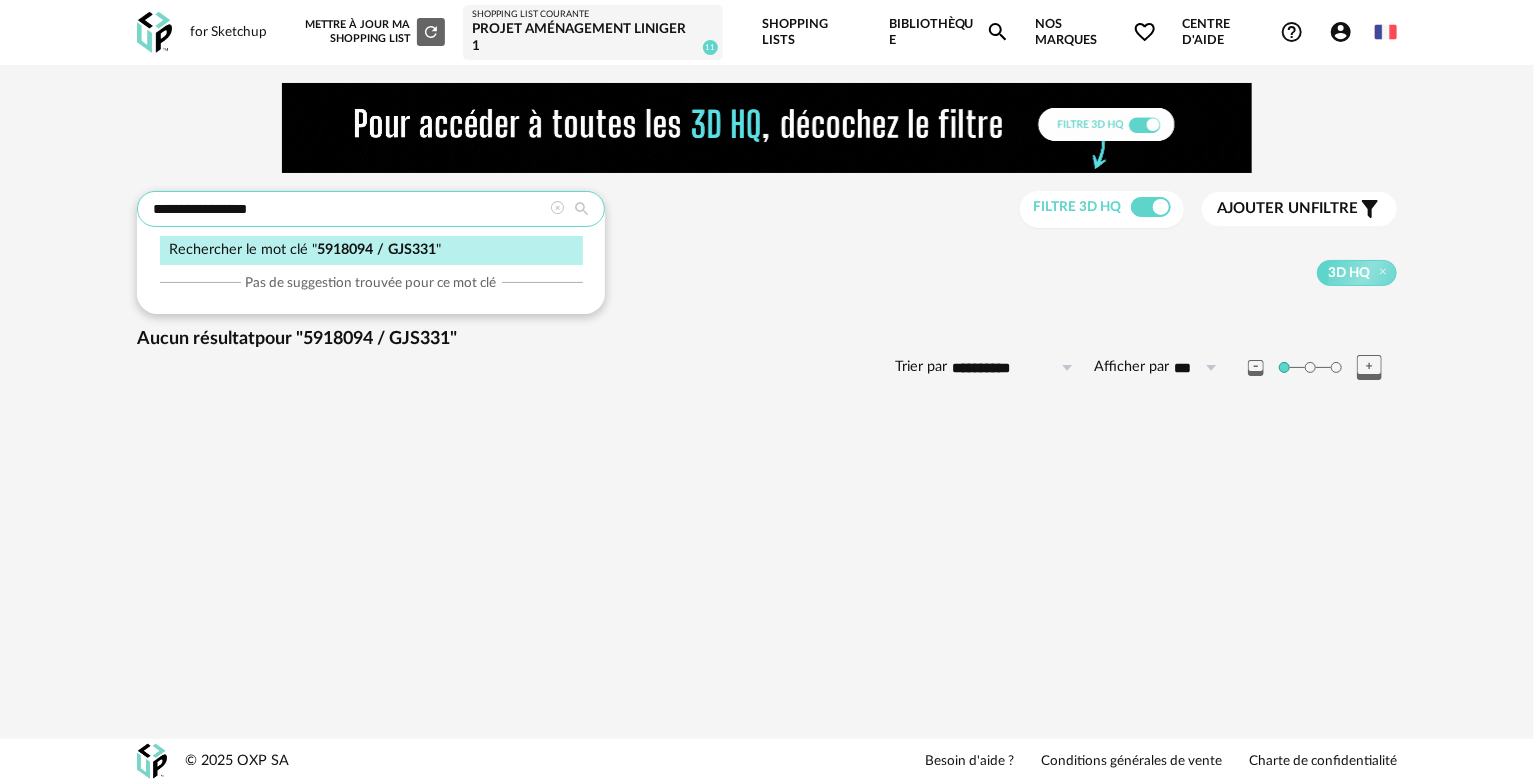 drag, startPoint x: 303, startPoint y: 204, endPoint x: 210, endPoint y: 207, distance: 93.04838 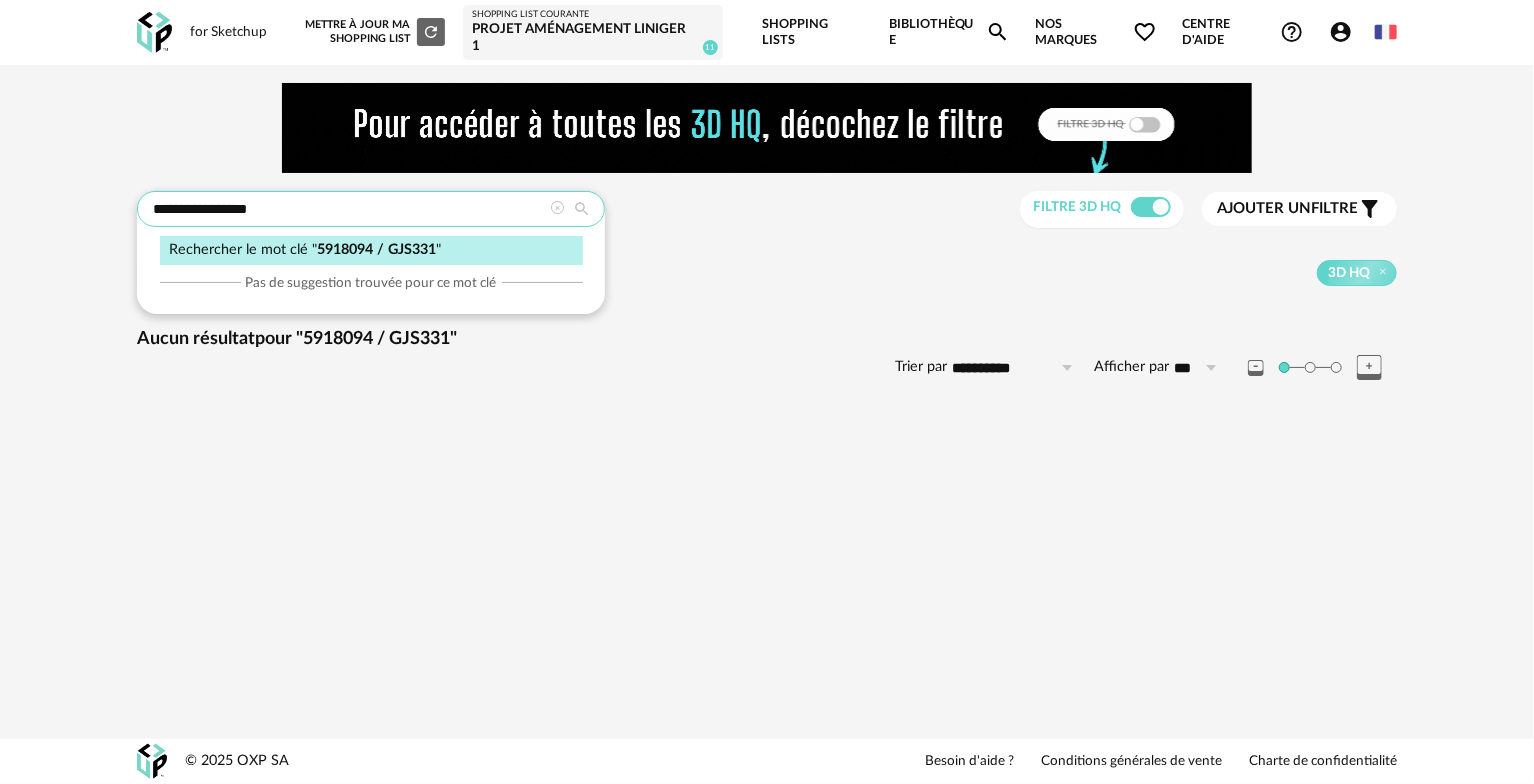 click on "**********" at bounding box center [371, 209] 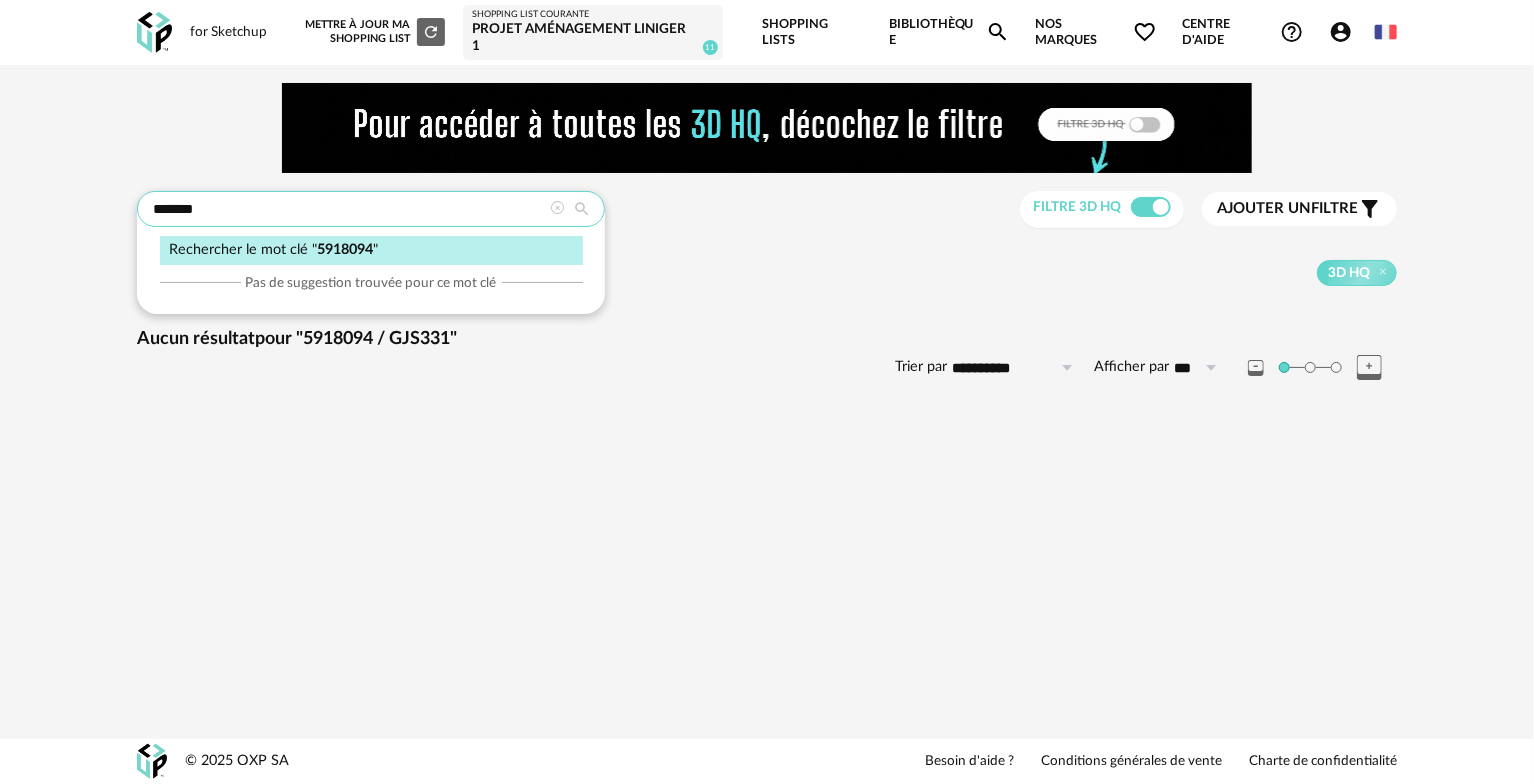 type on "*******" 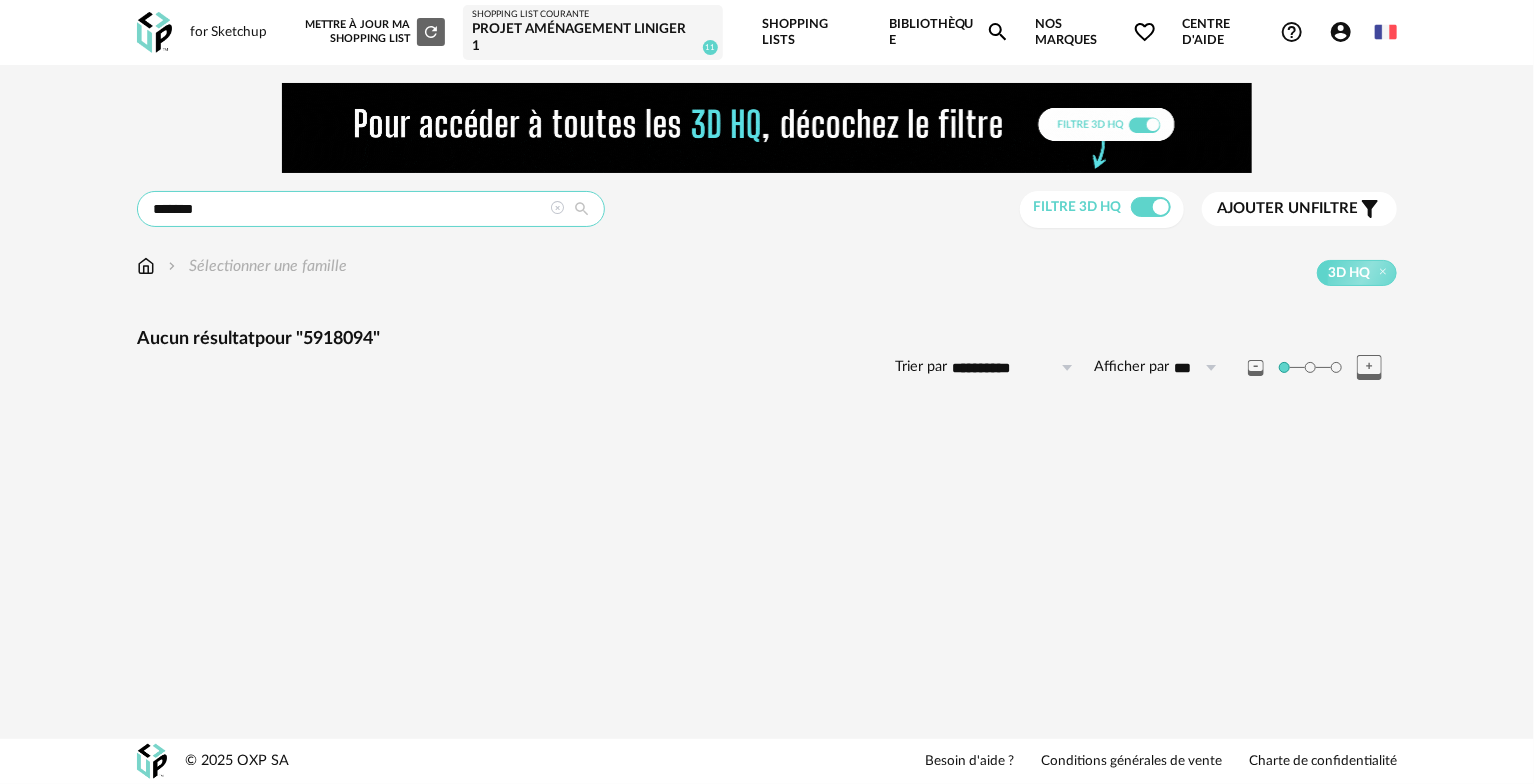 click on "for Sketchup   Nouvelle shopping list
Mettre à jour ma Shopping List
Refresh icon   Shopping List courante   Projet aménagement LINIGER 1   11       Shopping Lists   Bibliothèque Magnify icon   Nos marques Heart Outline icon   Toutes les marques   Close icon
Centre d'aide Help Circle Outline icon   Tutos vidéos   Lire la FAQ   Contacter le support   Account Circle icon   Compte   Connecté en tant que   Célia [LAST]   Modifier mon profil   Ma bibliothèque perso   Mes 3D IA Creation icon   Nouveautés de la plateforme       Déconnexion
English
Menu icon         *******
Rechercher le mot clé " 5918094 "
Pas de suggestion trouvée pour ce mot clé
Filtre 3D HQ
Ajouter un  filtre s   Filter icon   Filtrer par :
Sélectionner une famille
3D HQ
Aucun résultat  pour "5918094"   Trier par       ***" at bounding box center (767, 392) 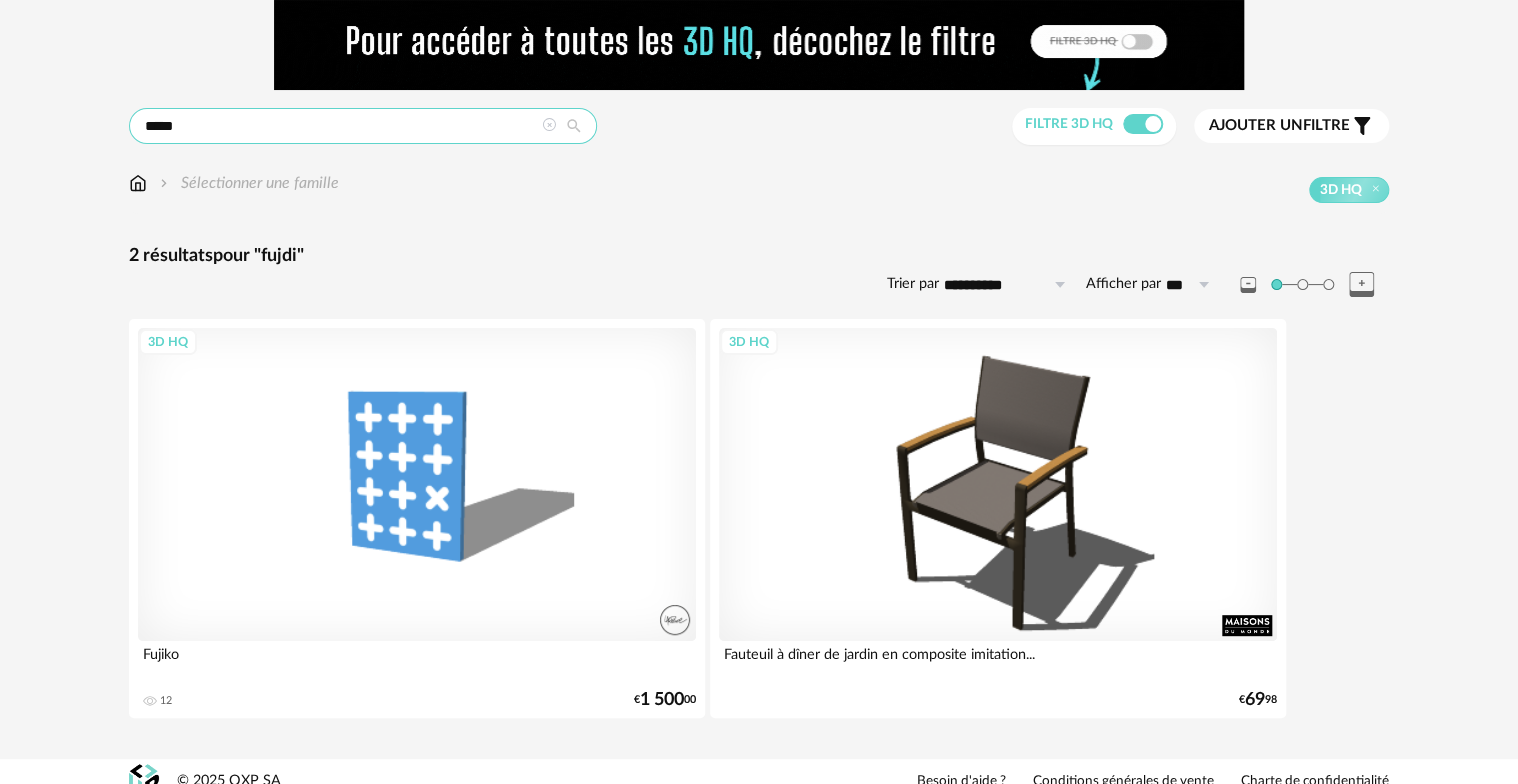 scroll, scrollTop: 102, scrollLeft: 0, axis: vertical 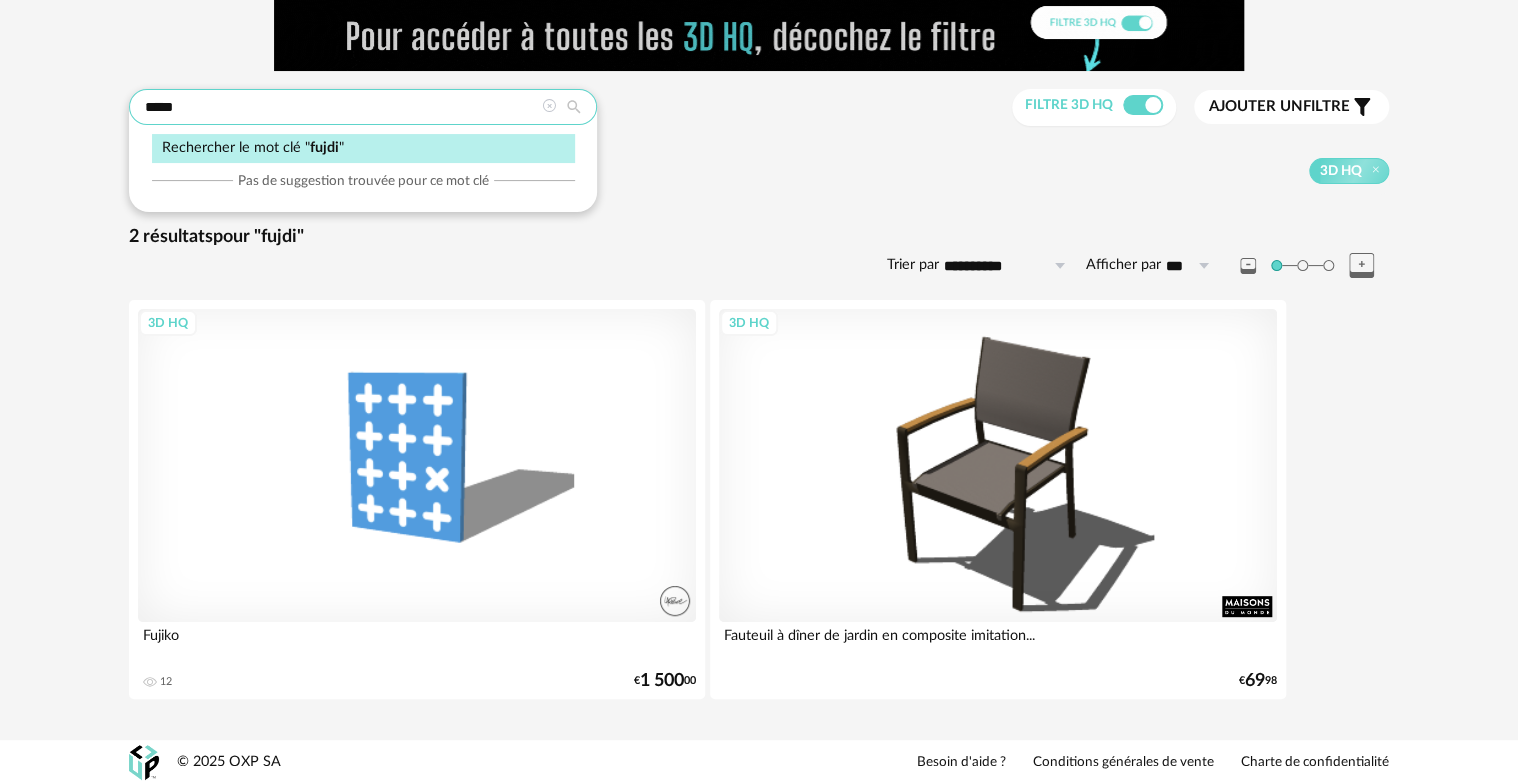 drag, startPoint x: 188, startPoint y: 102, endPoint x: 76, endPoint y: 95, distance: 112.21854 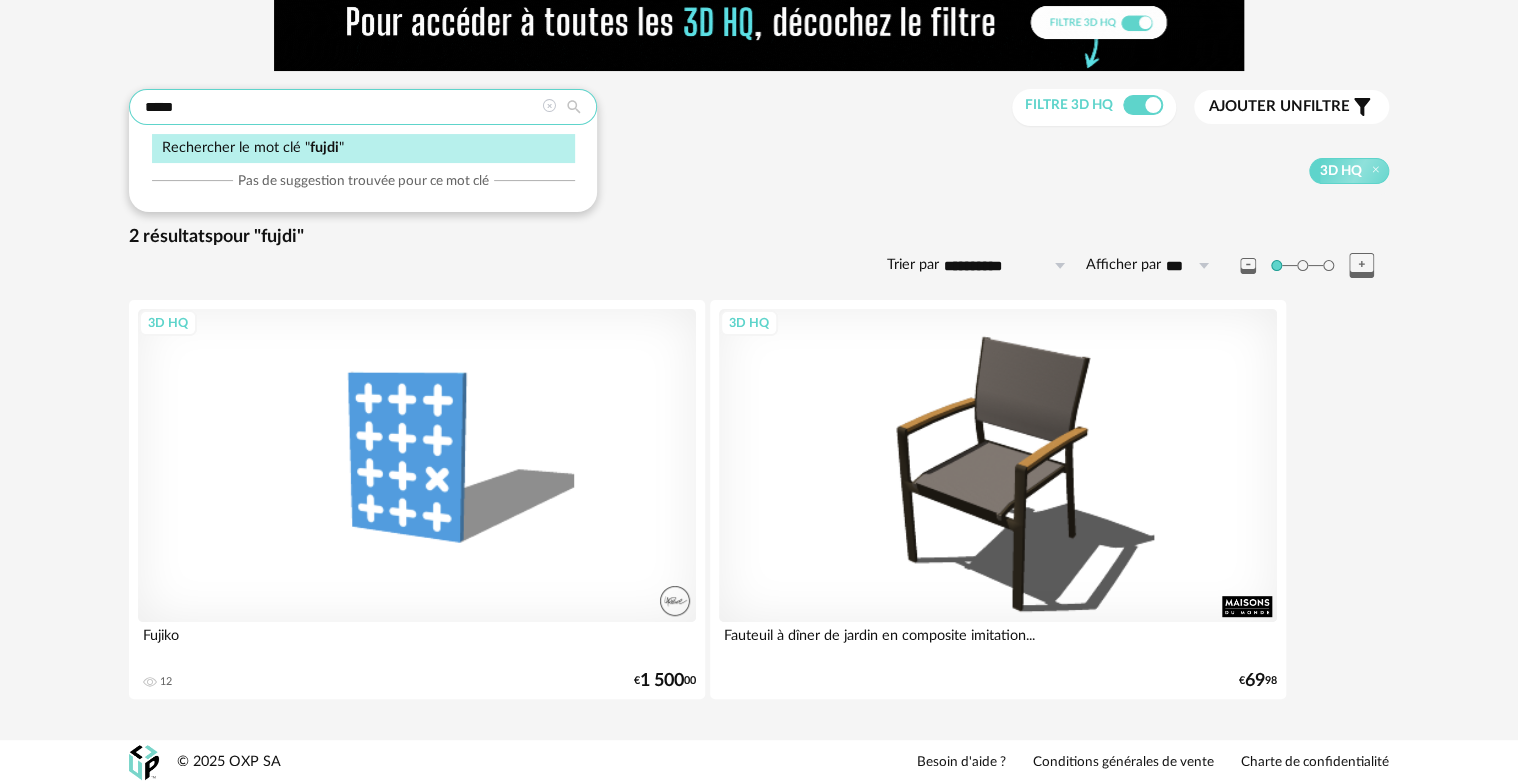 click on "**********" at bounding box center [759, 351] 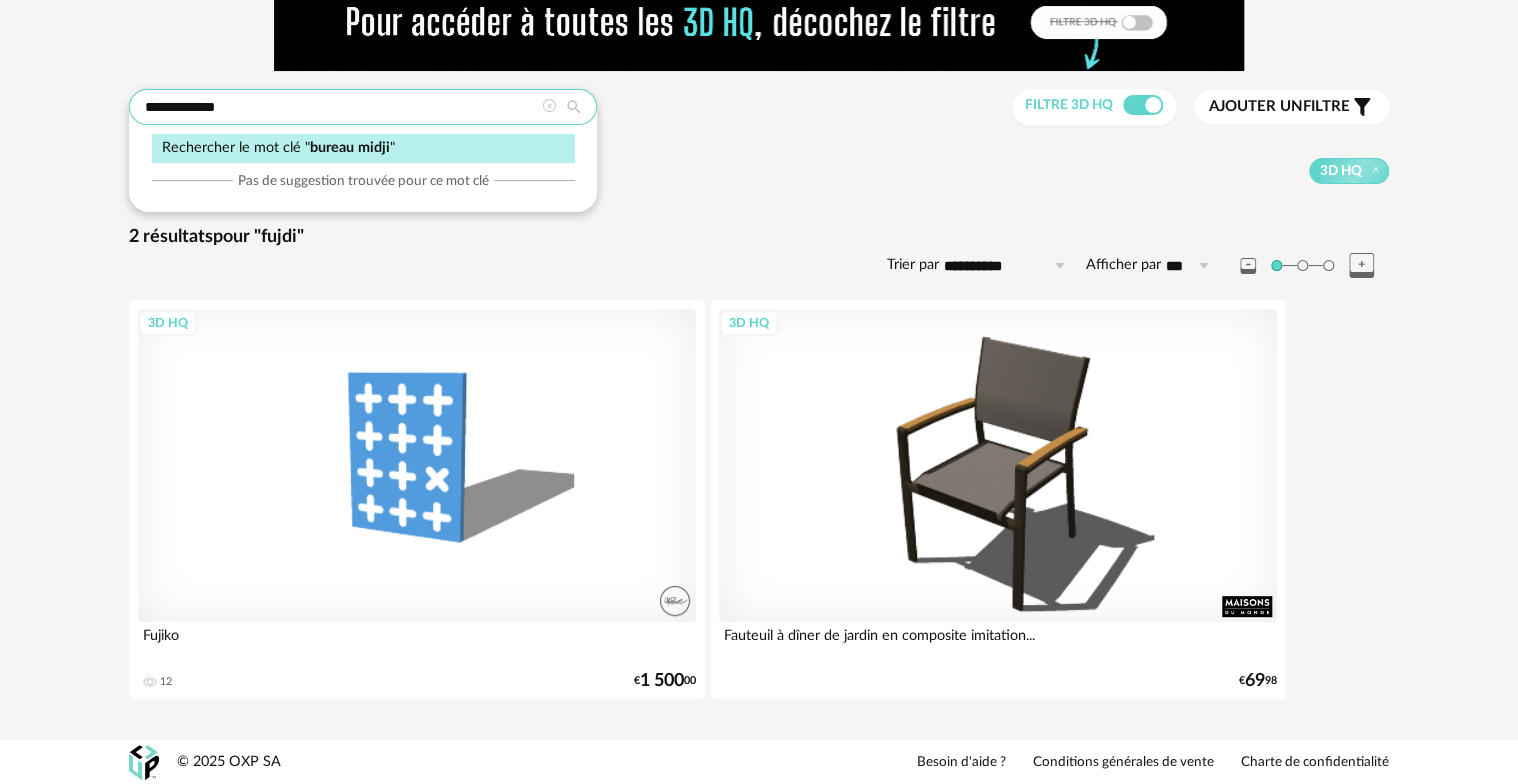 type on "**********" 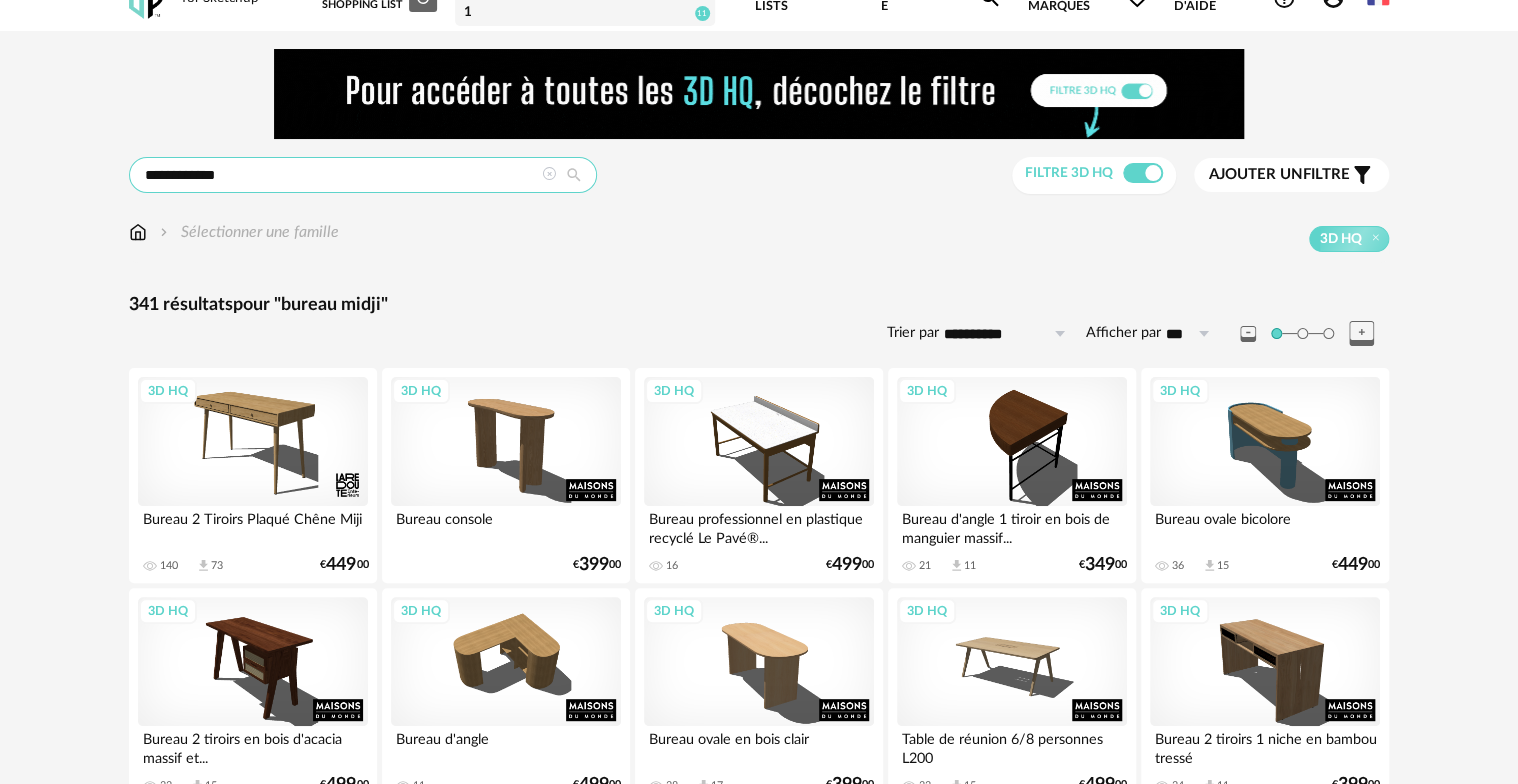 scroll, scrollTop: 0, scrollLeft: 0, axis: both 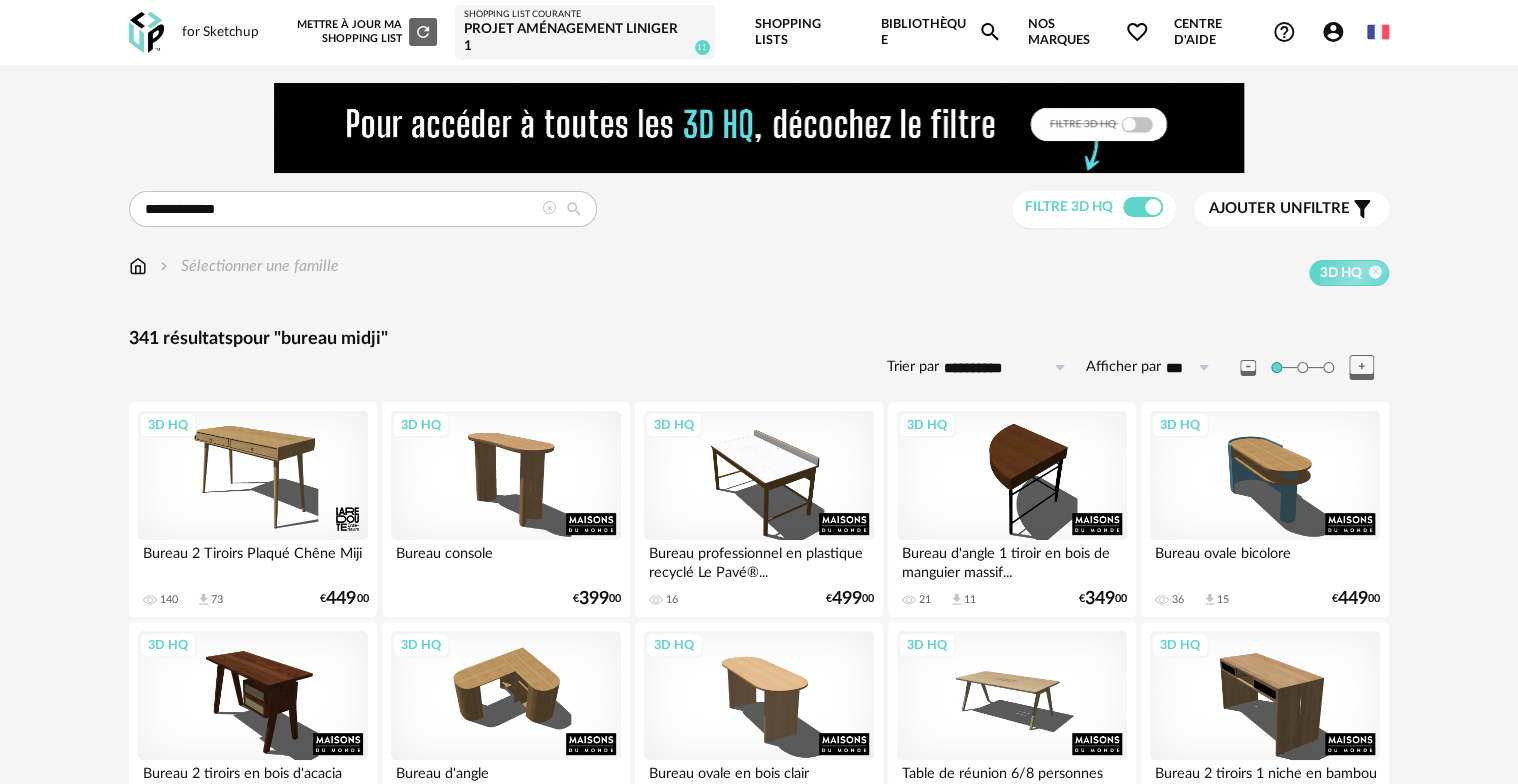 click at bounding box center (1375, 272) 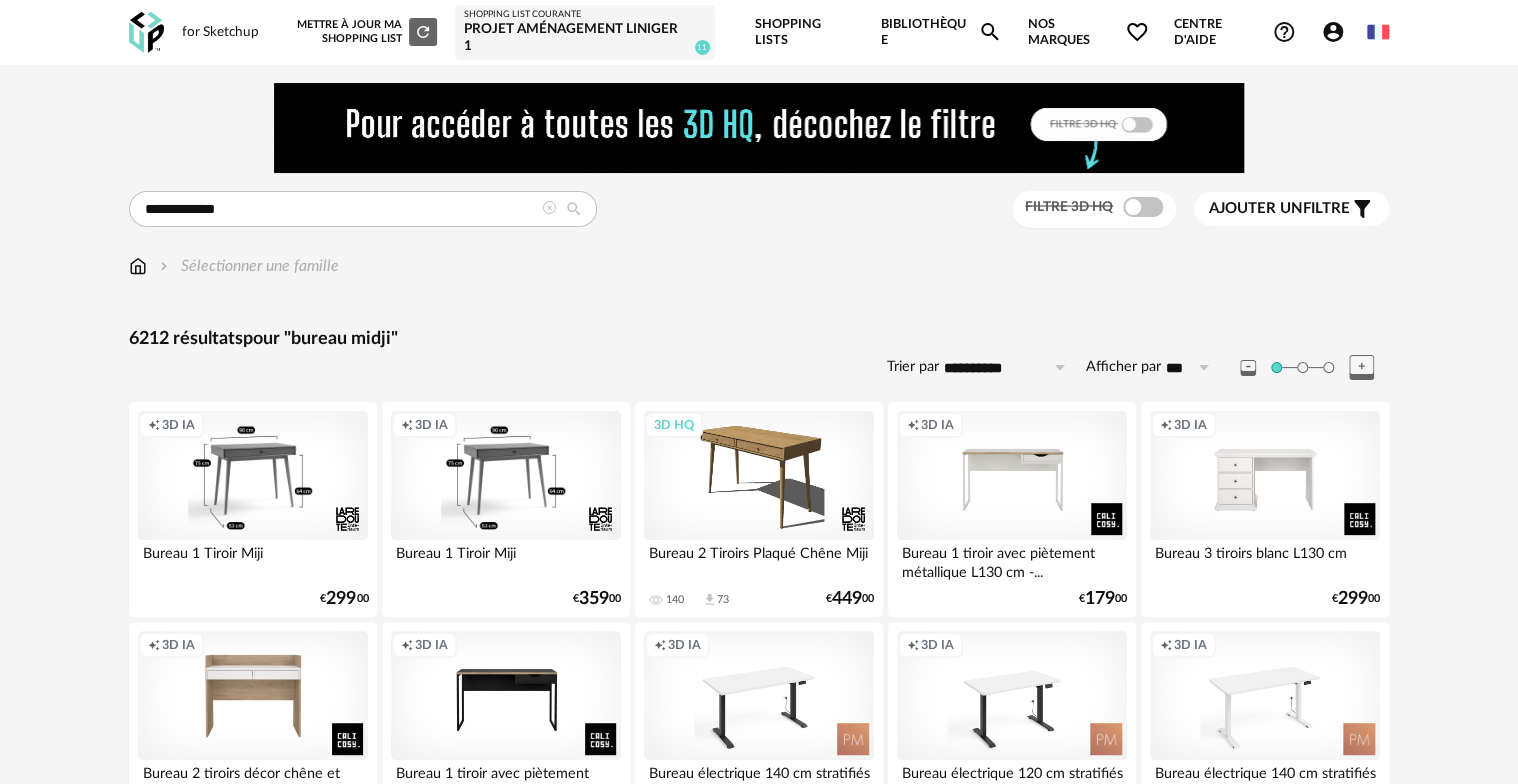 click on "Creation icon   3D IA" at bounding box center (253, 476) 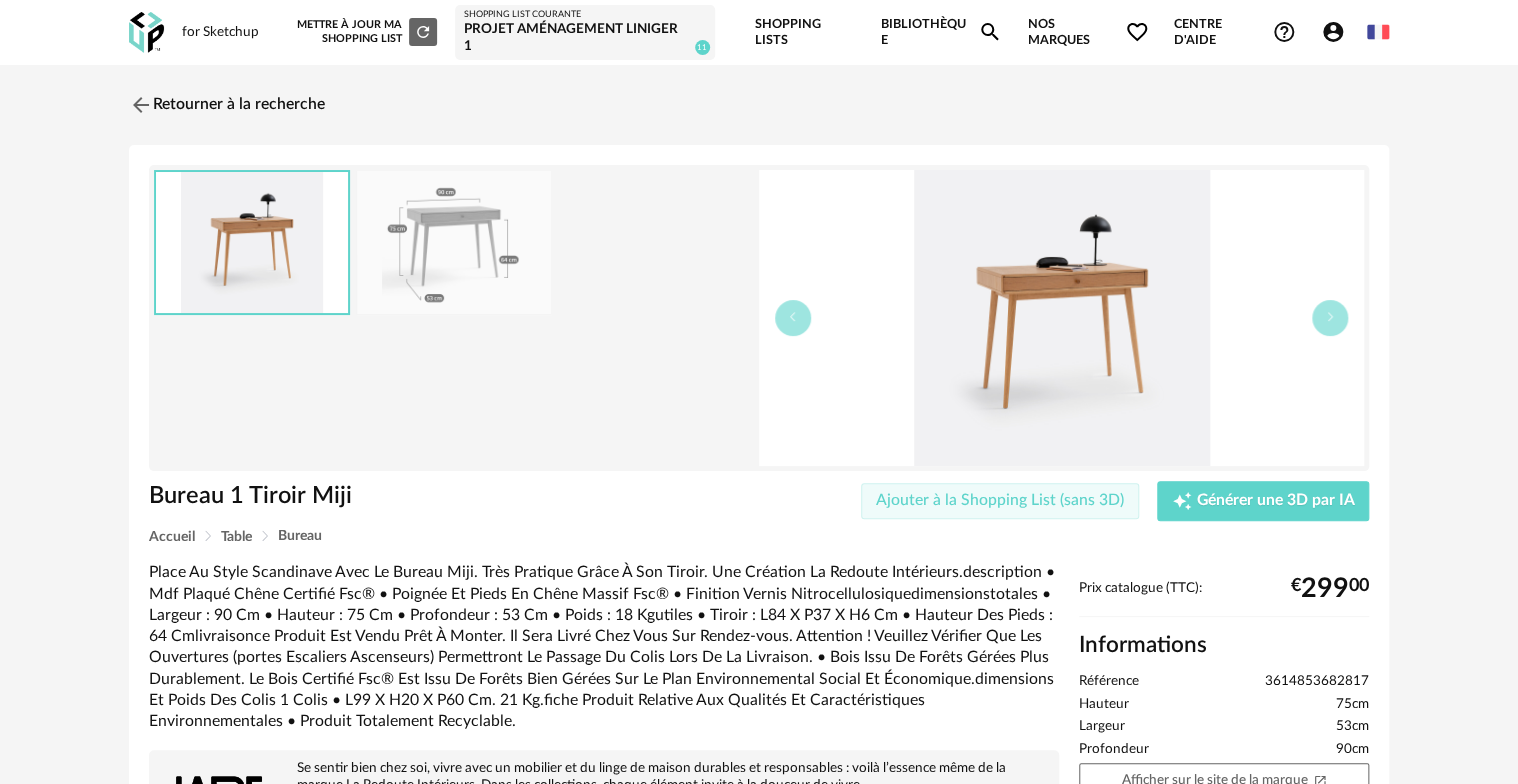 click on "Ajouter à la Shopping List (sans 3D)" at bounding box center [1000, 500] 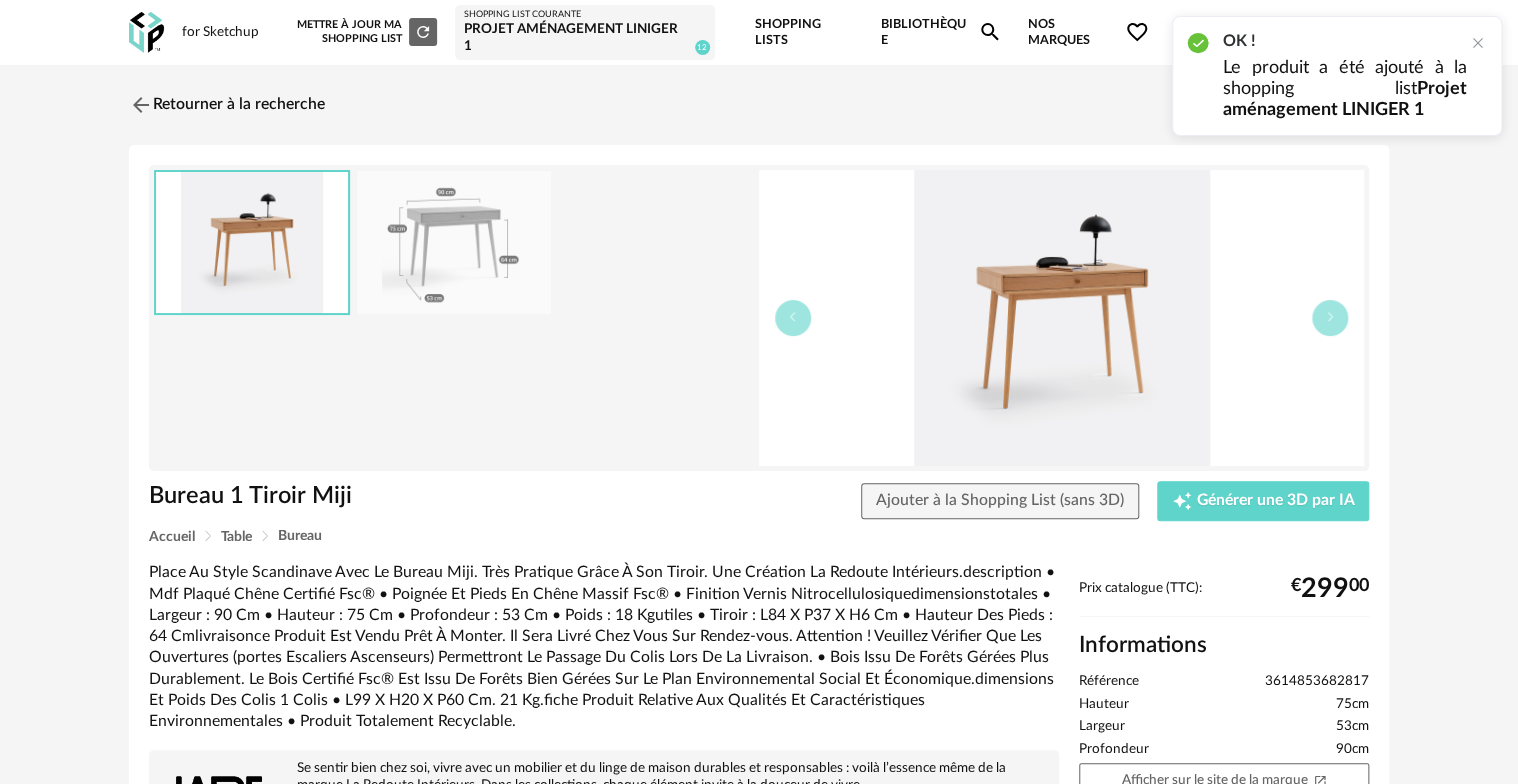 click on "Retourner à la recherche
Bureau 1 Tiroir Miji   Bureau 1 Tiroir Miji
Ajouter à la Shopping List (sans 3D)
Creation icon
Générer une 3D par IA
Expérimental   Flask icon   Accueil
Table
Bureau
Se sentir bien chez soi, vivre avec un mobilier et du linge de maison durables et responsables : voilà l’essence même de la marque La Redoute Intérieurs. Dans les collections, chaque élément invite à la douceur de vivre.     Produits similaires         3D HQ   Bureau Forme Organique 1 Porte Genna     35   Download icon   11   € 699 00         3D HQ   Bureau Malora     58   Download icon   27   € 499 00         3D HQ   Bureau 2 Tiroirs Plaqué Chêne Miji     140   Download icon   73   € 449 00         3D HQ   Bureau Lina     78   Download icon   34   € 349 00
Prix catalogue (TTC):
€ 299 00
Informations" at bounding box center (759, 664) 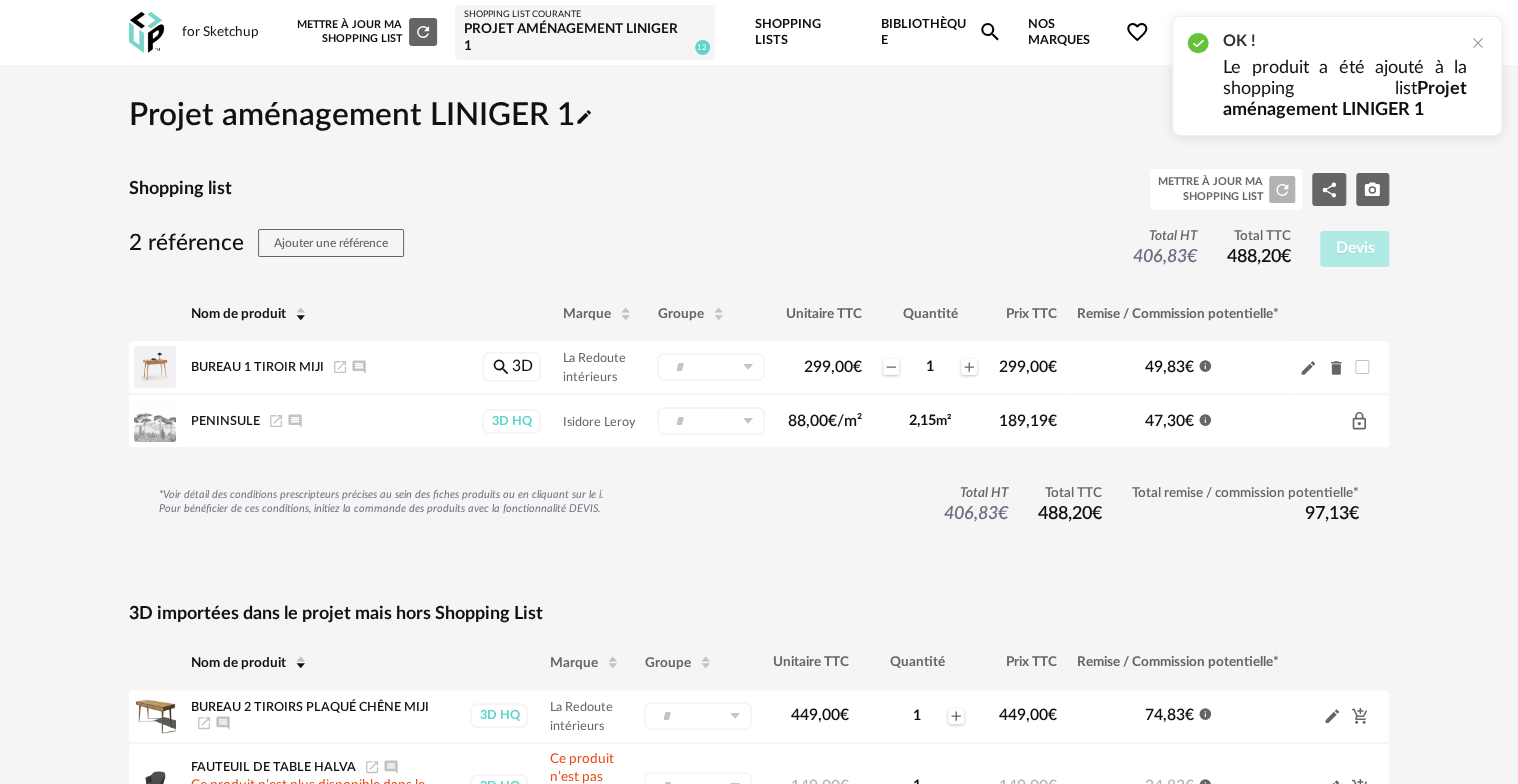 click on "Projet aménagement LINIGER 1" at bounding box center [585, 38] 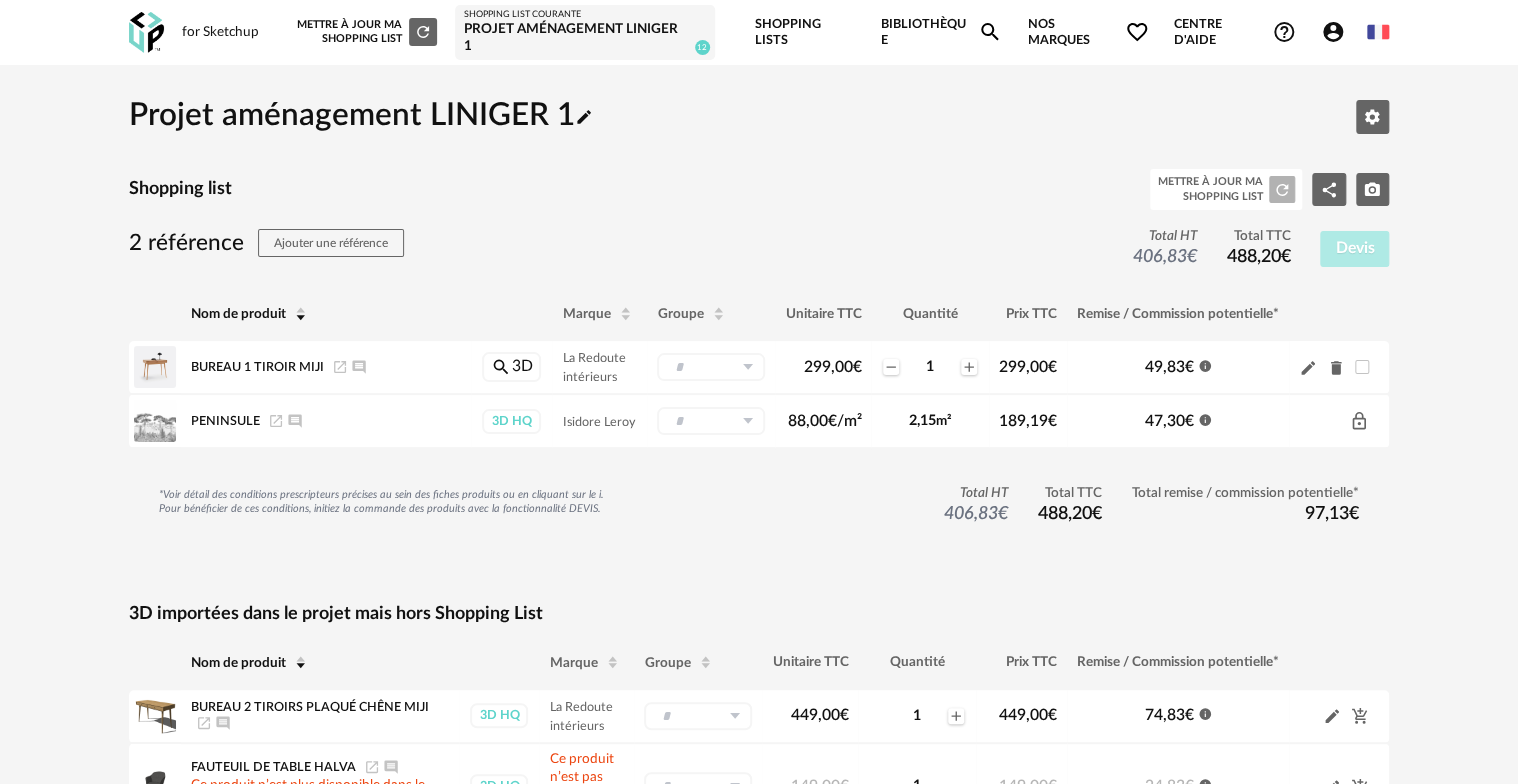 click on "Projet aménagement LINIGER 1" at bounding box center [585, 38] 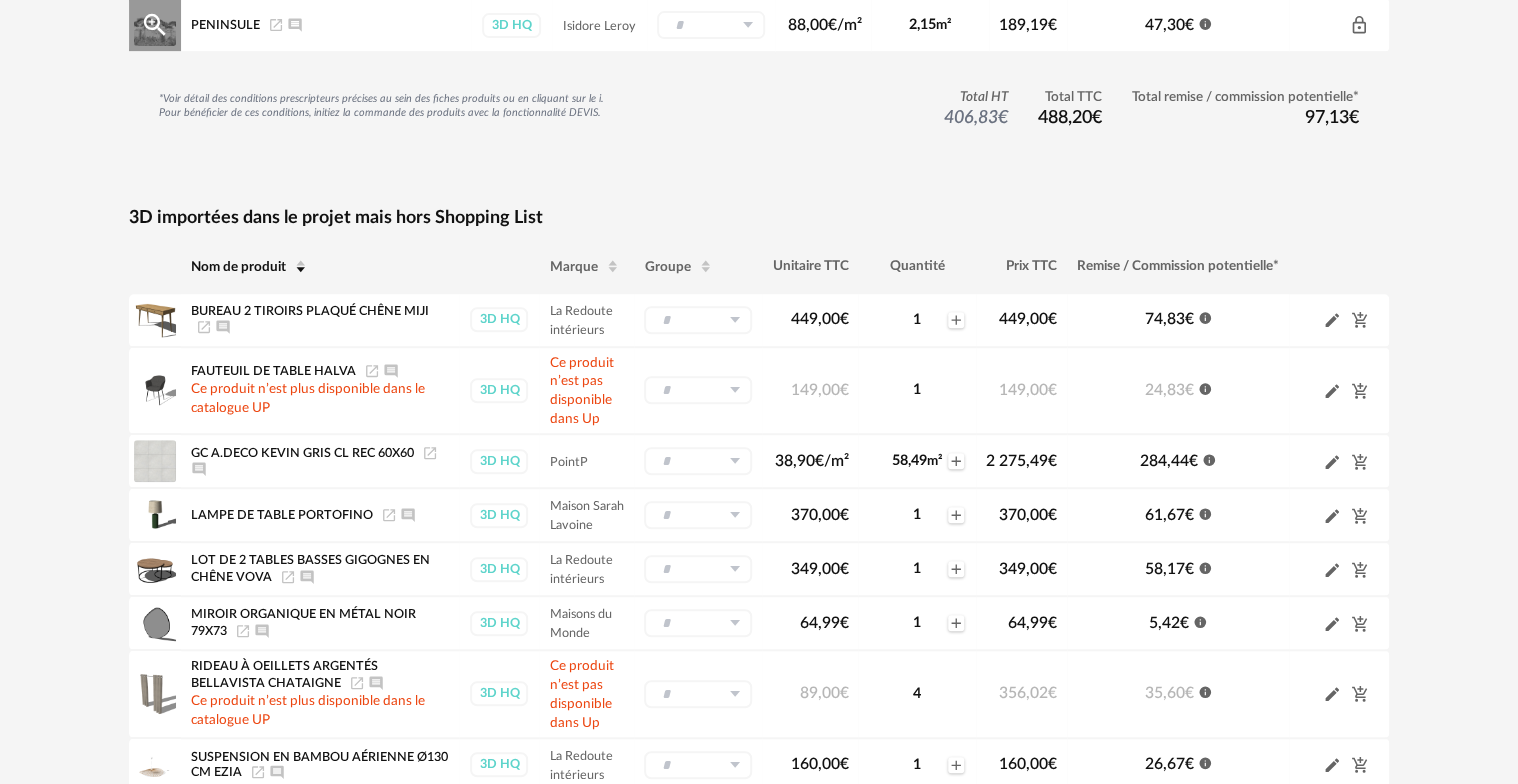 scroll, scrollTop: 400, scrollLeft: 0, axis: vertical 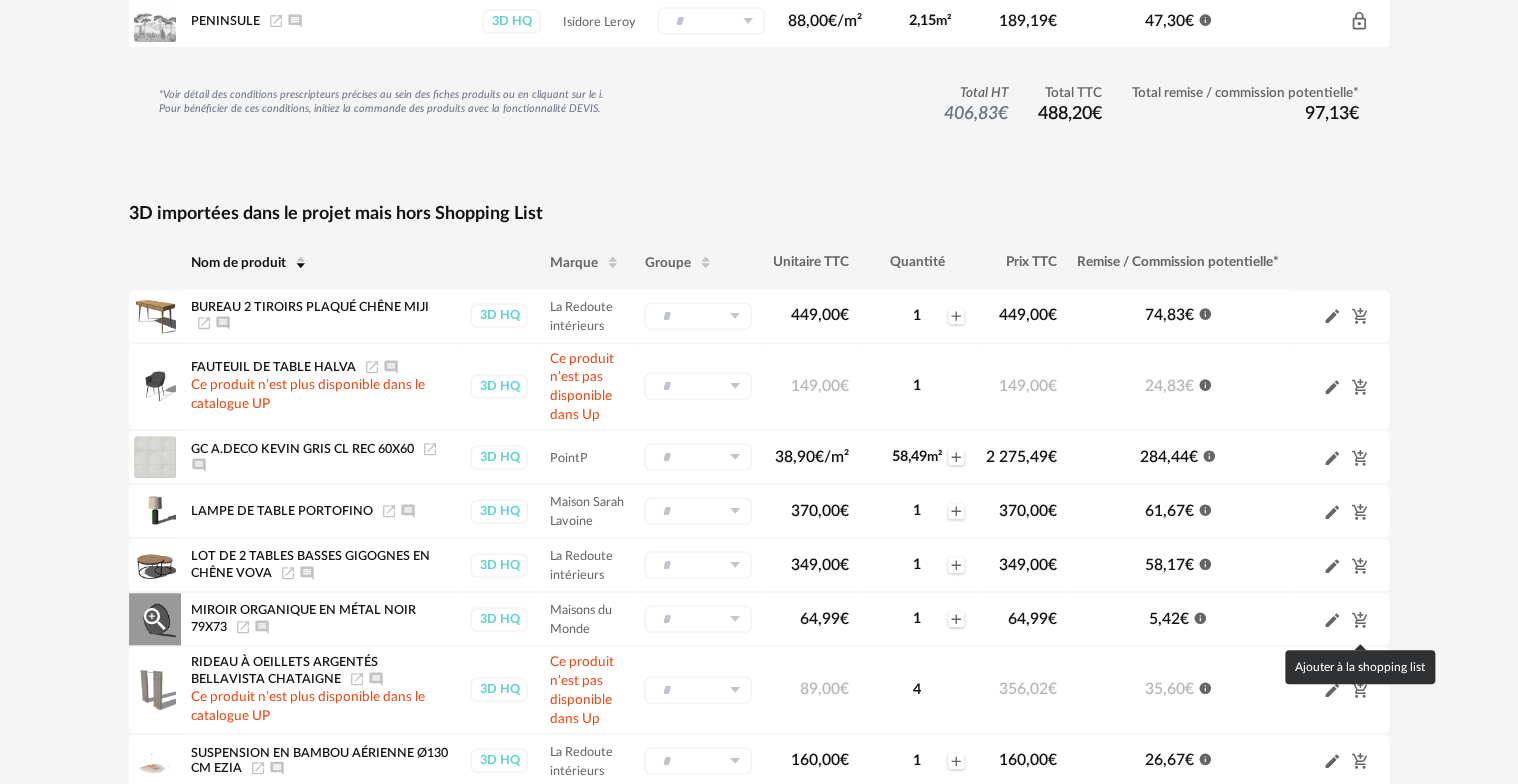 click on "Cart Plus icon" 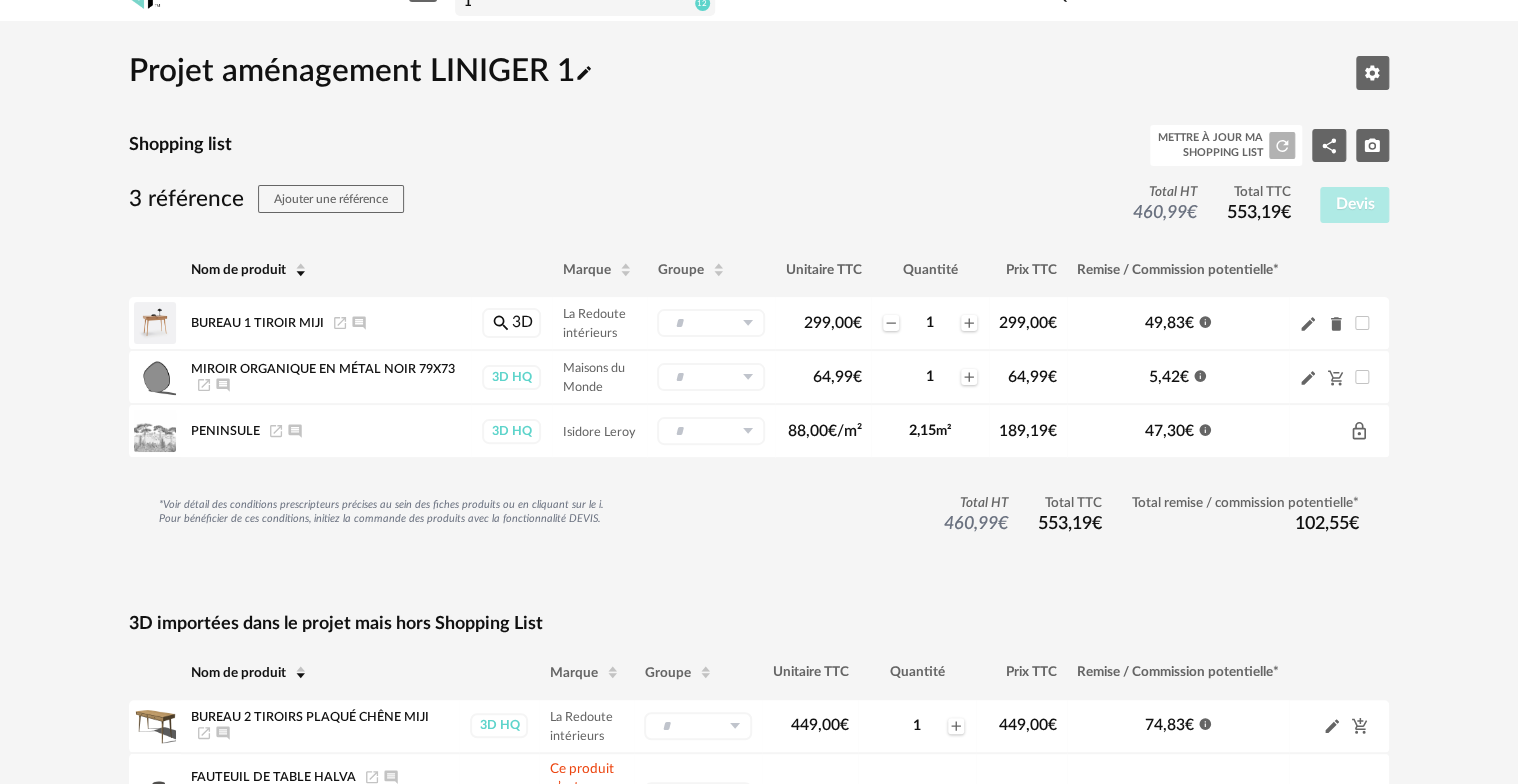 scroll, scrollTop: 0, scrollLeft: 0, axis: both 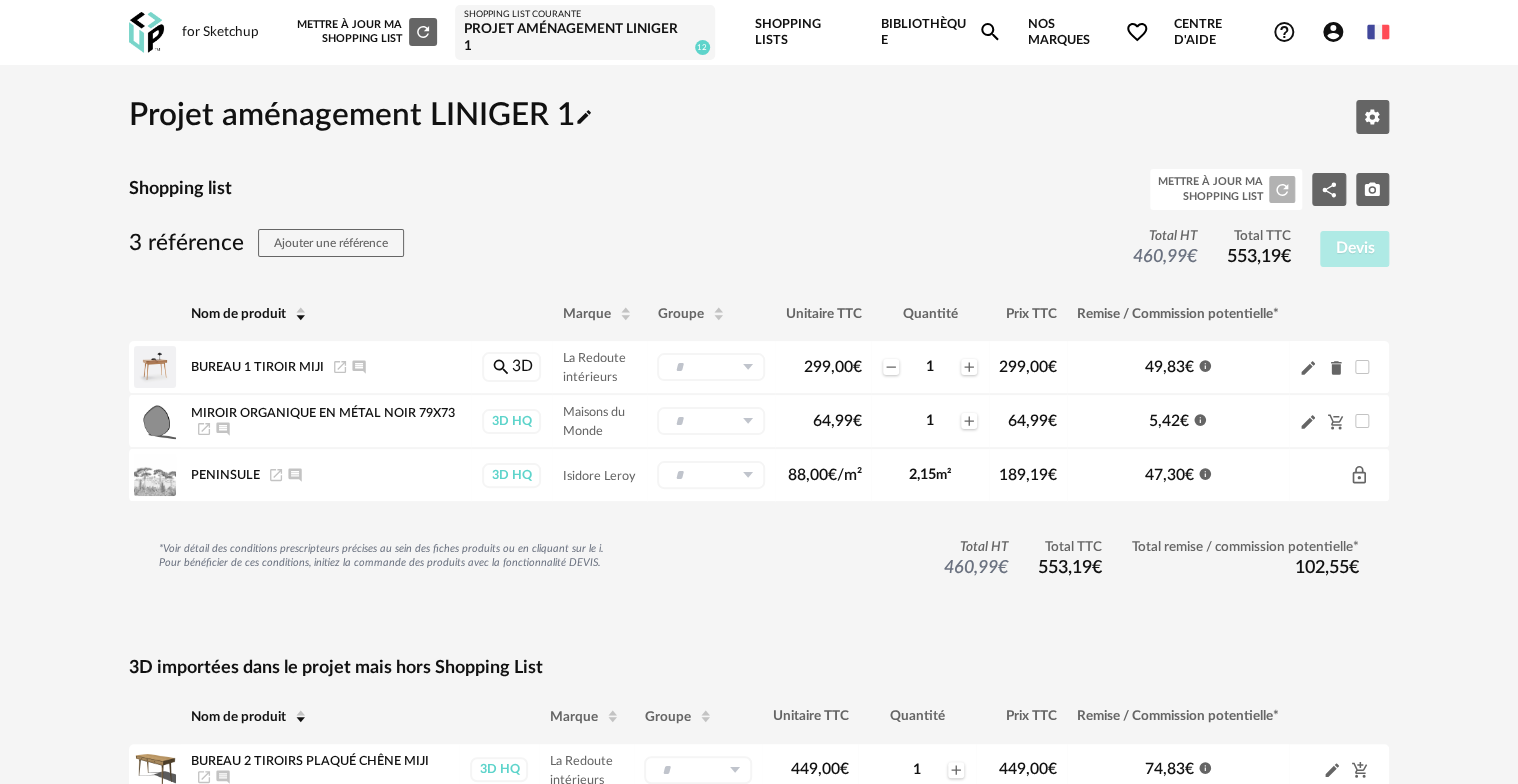 click on "Projet aménagement LINIGER 1" at bounding box center (585, 38) 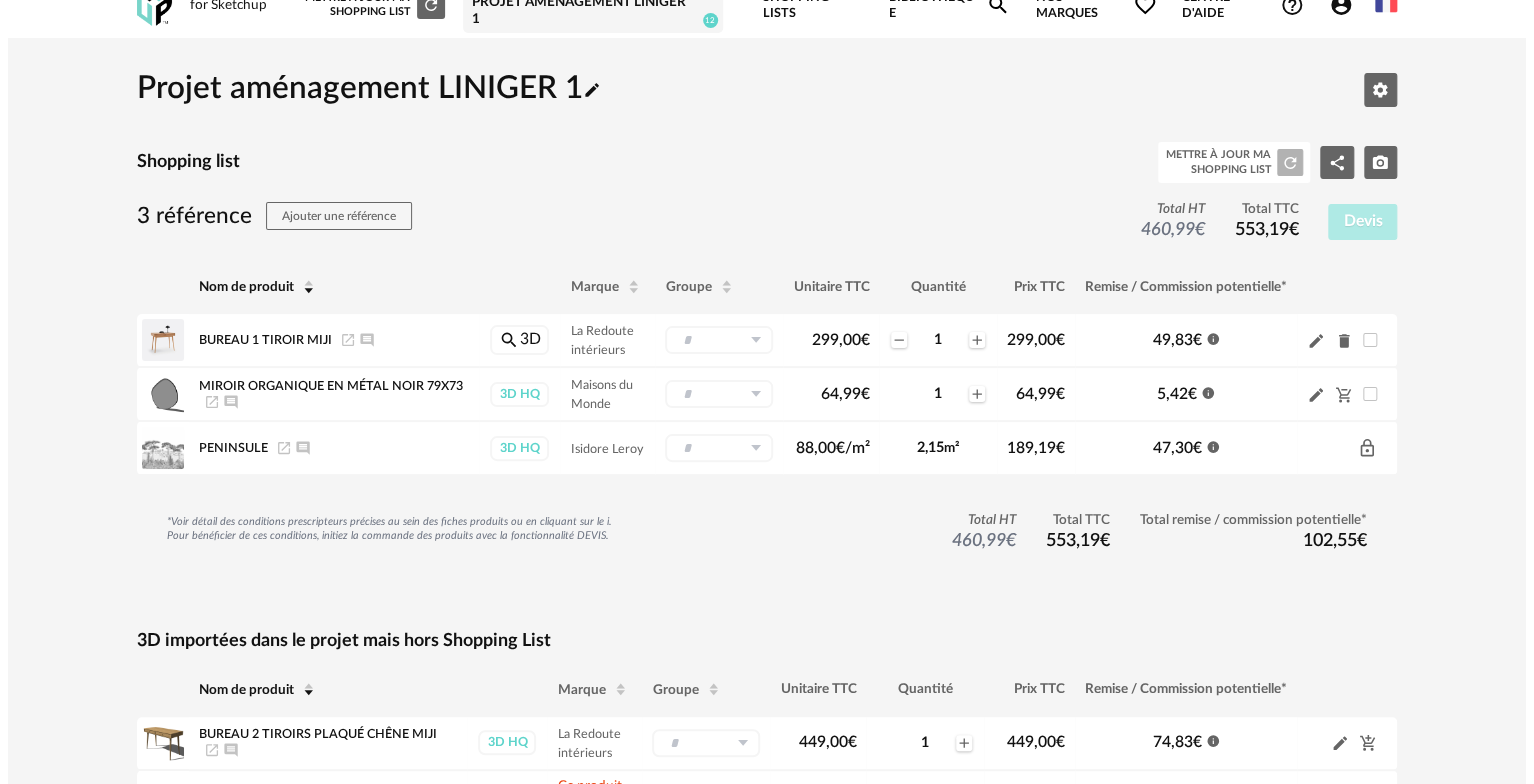 scroll, scrollTop: 0, scrollLeft: 0, axis: both 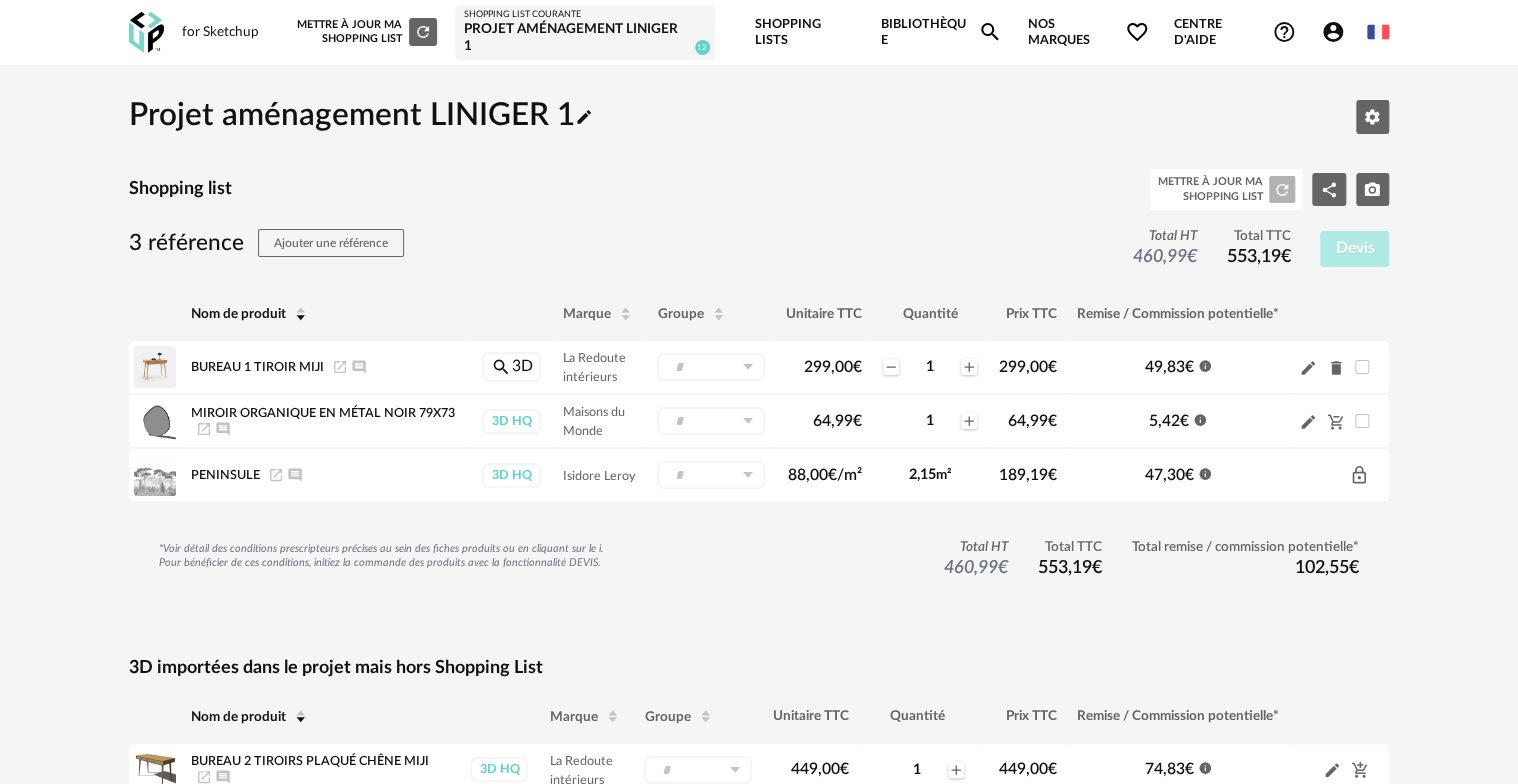 click on "for Sketchup" at bounding box center [220, 33] 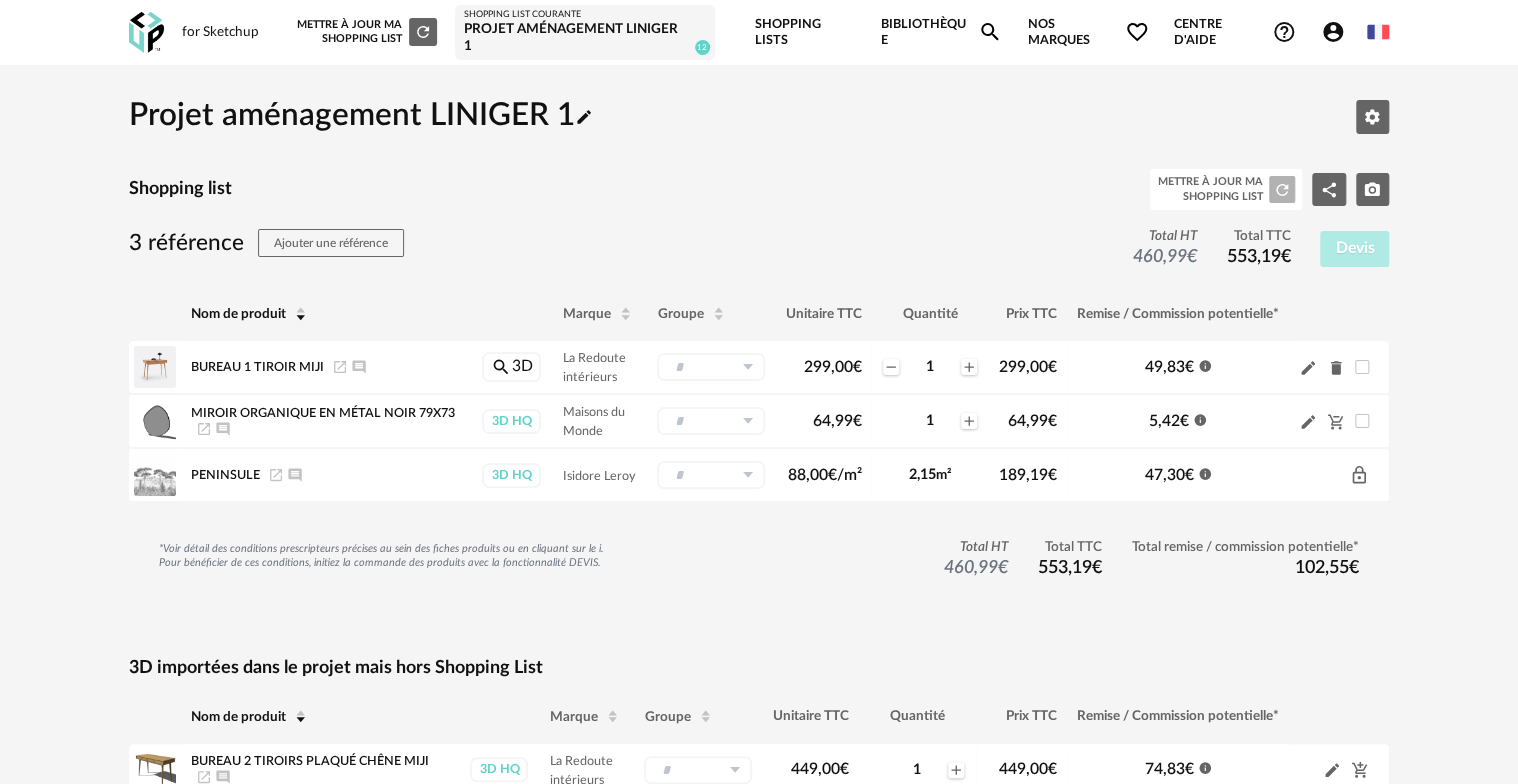click on "Shopping Lists" at bounding box center [804, 32] 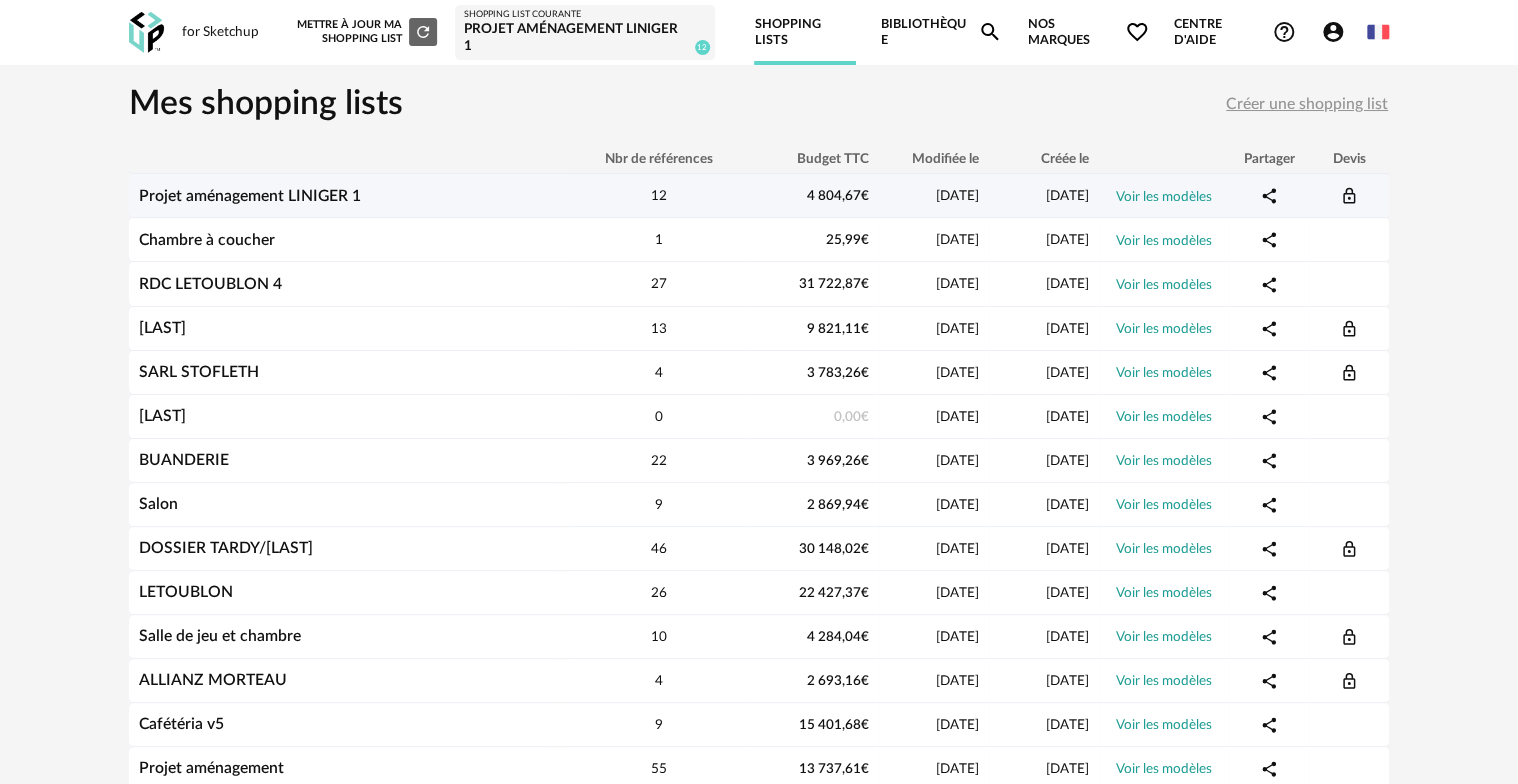 click on "Projet aménagement LINIGER 1" at bounding box center [250, 196] 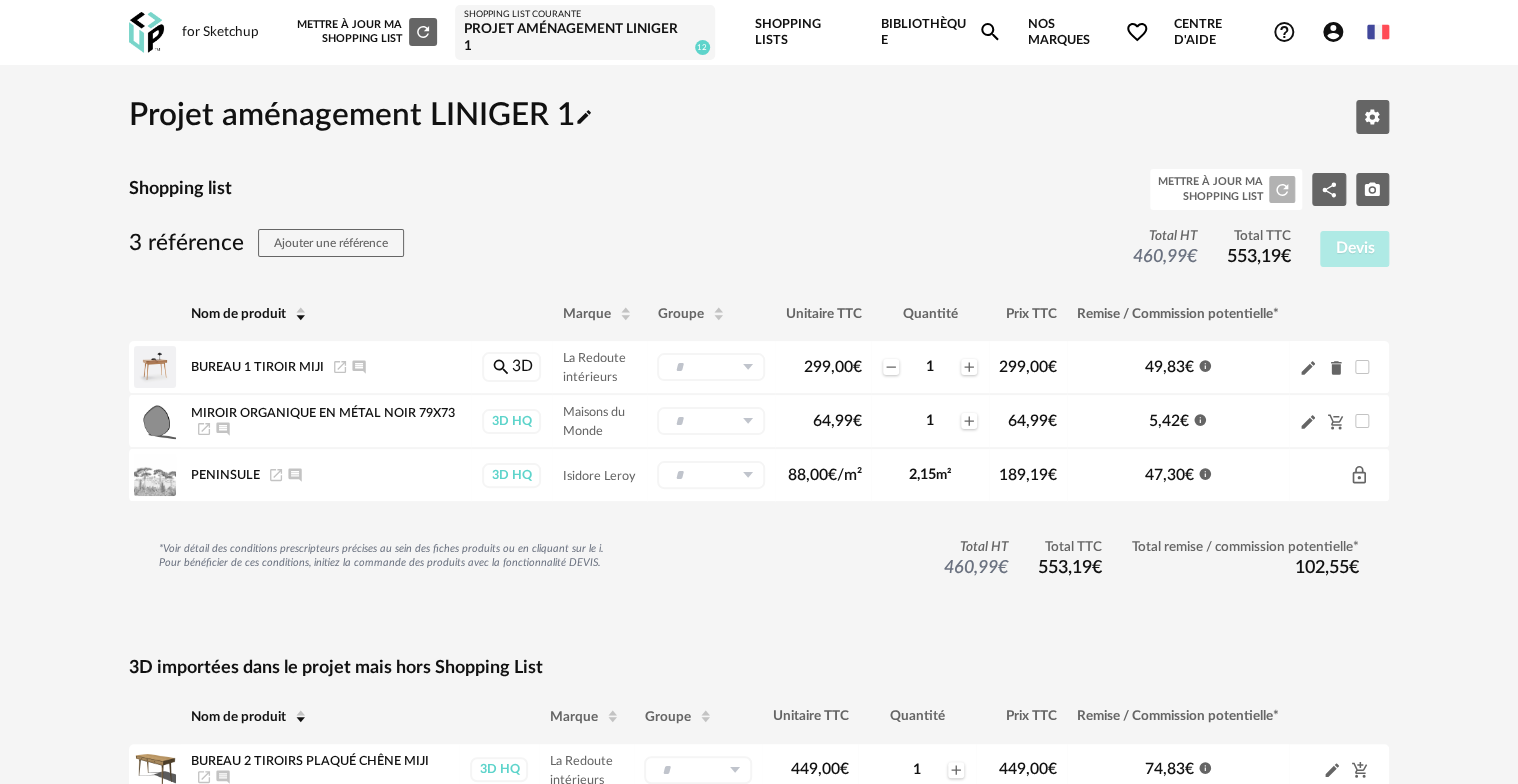 click on "Pencil icon" 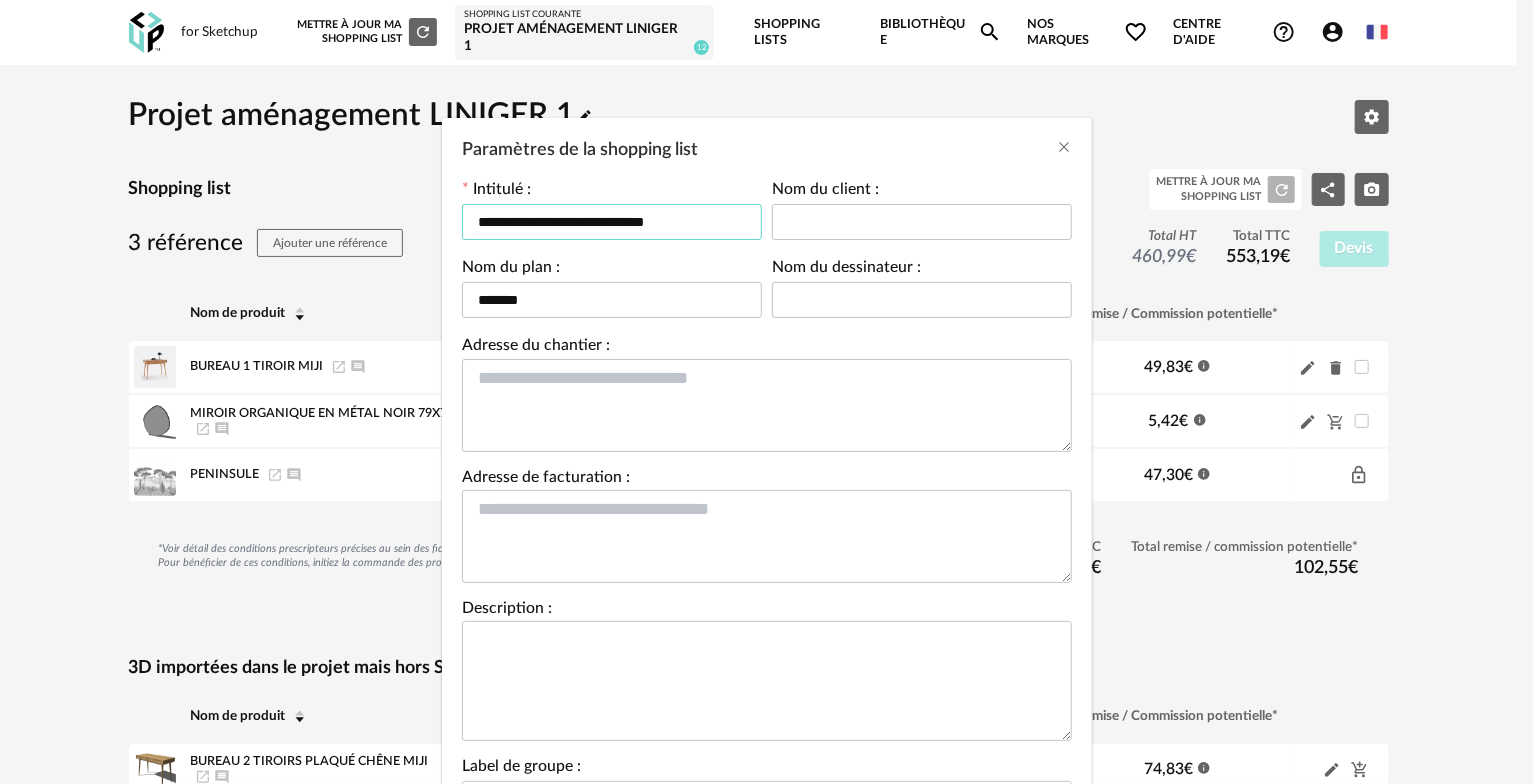 drag, startPoint x: 684, startPoint y: 222, endPoint x: 453, endPoint y: 232, distance: 231.21635 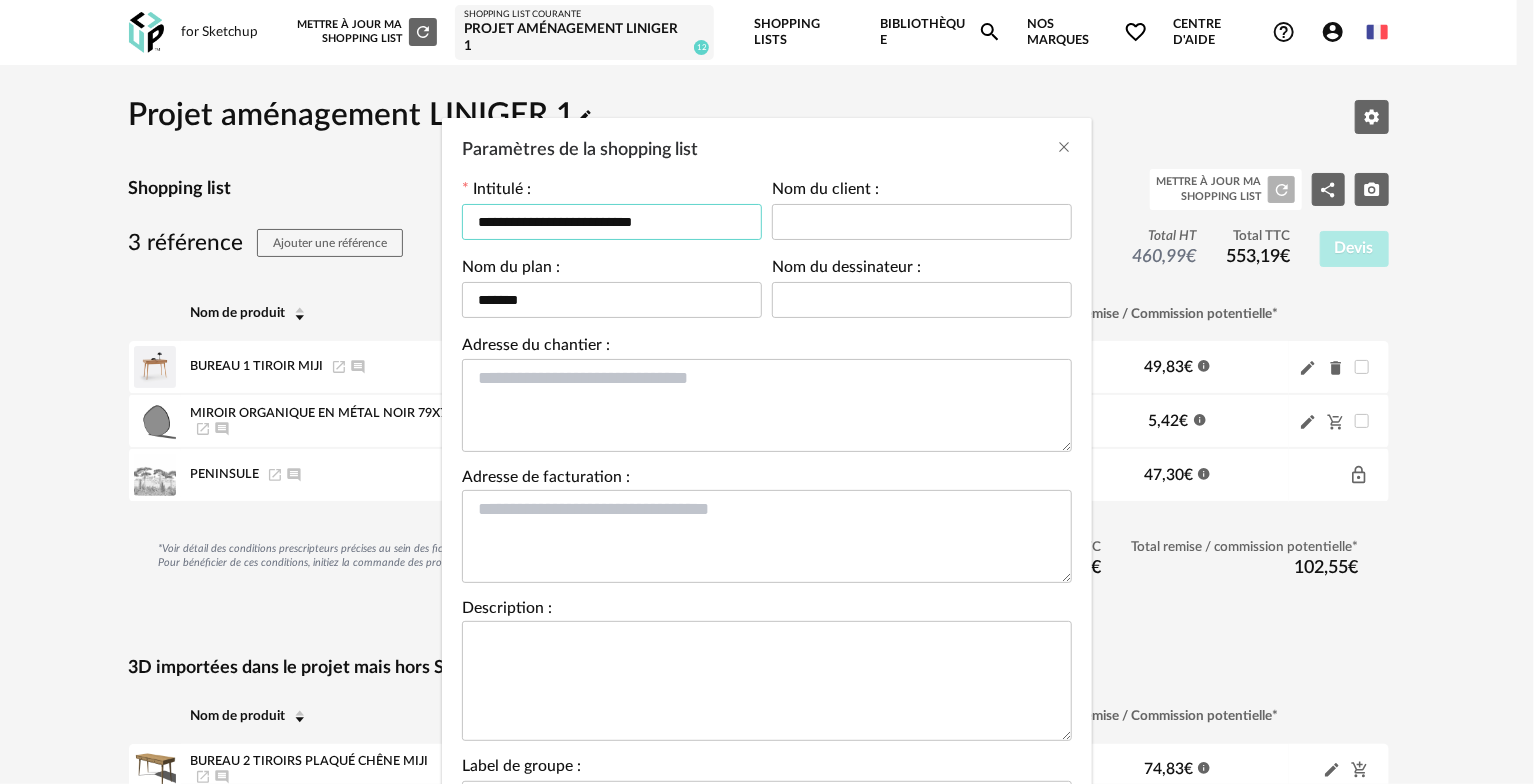 type on "**********" 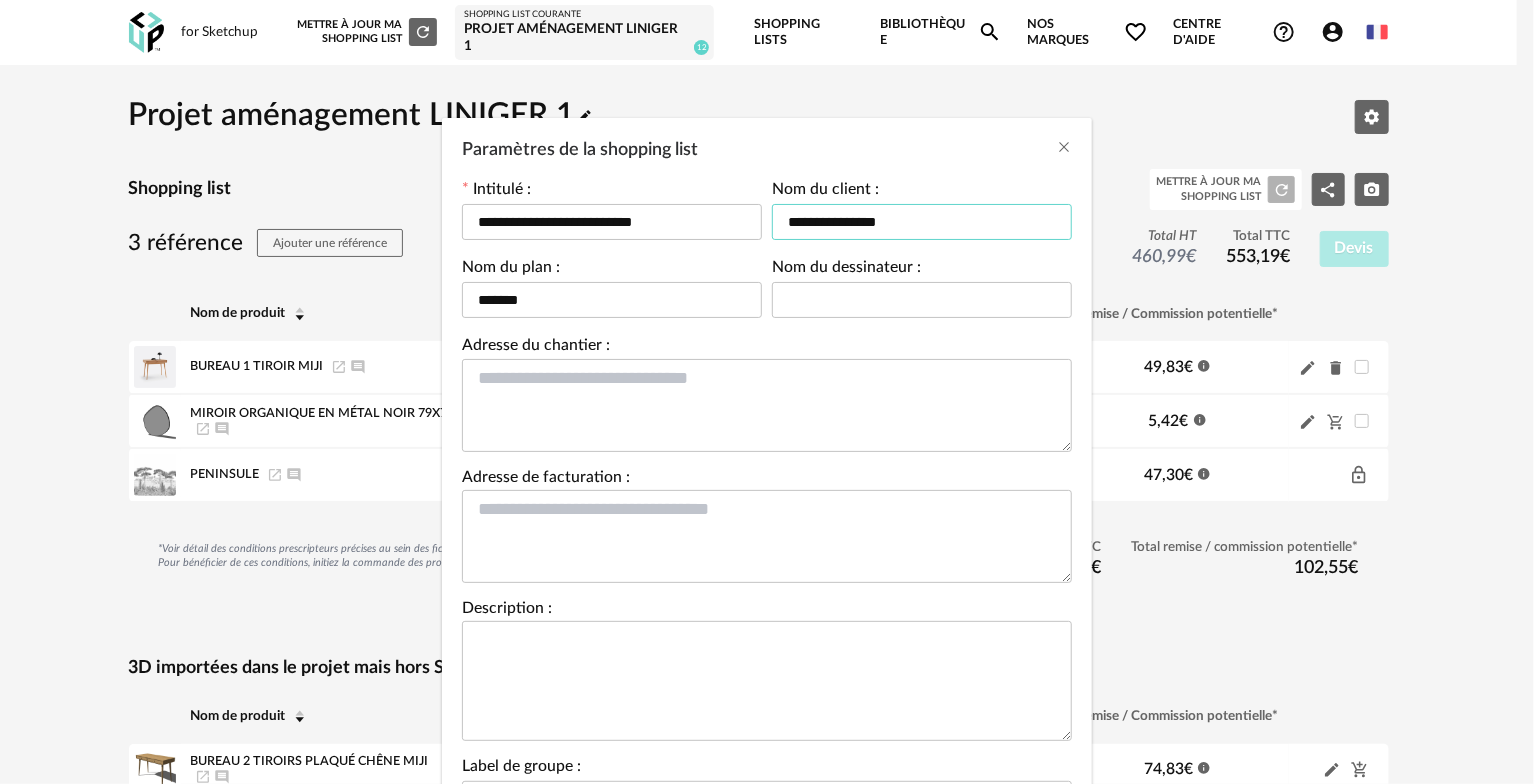 type on "**********" 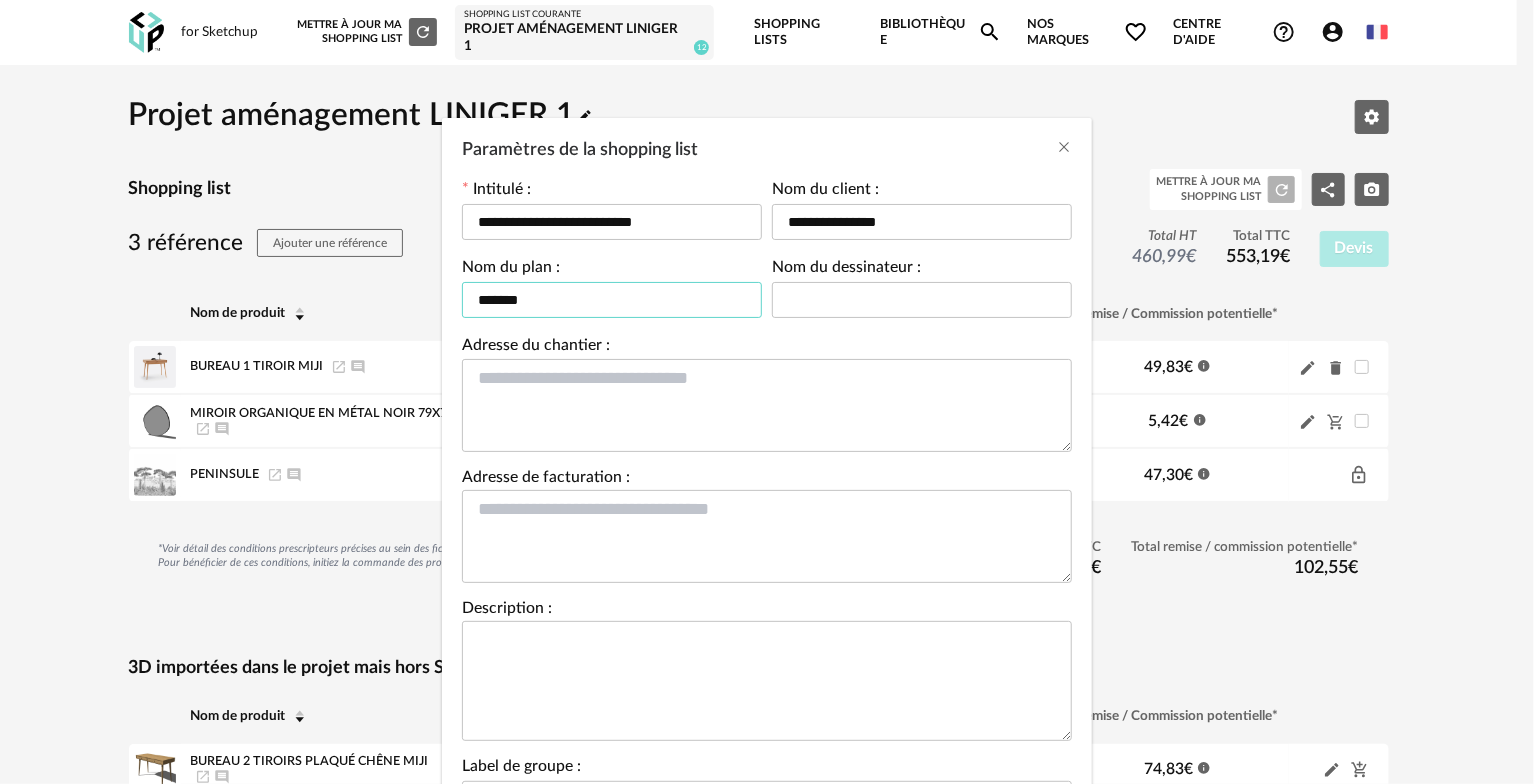 click on "*******" at bounding box center [612, 300] 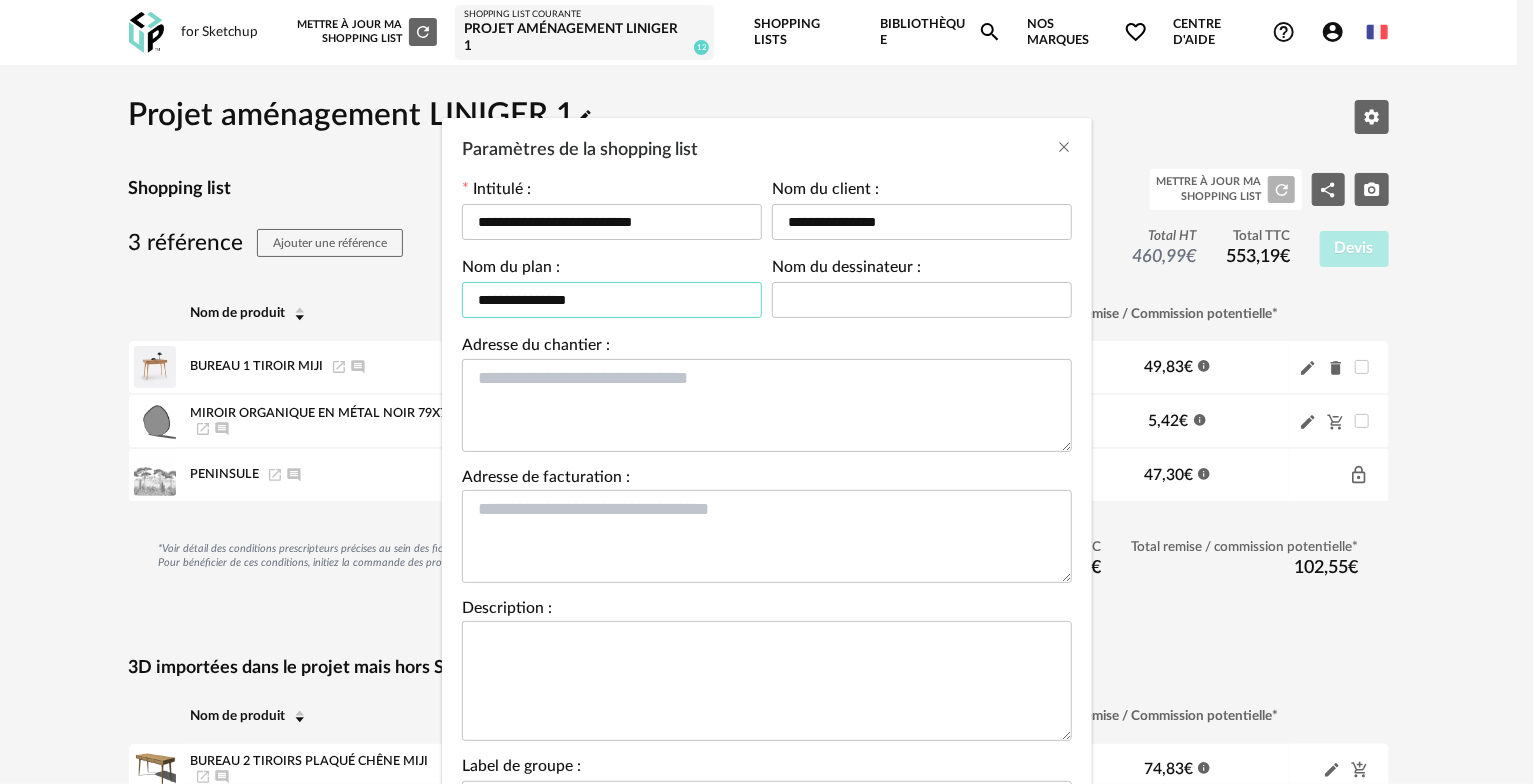 type on "**********" 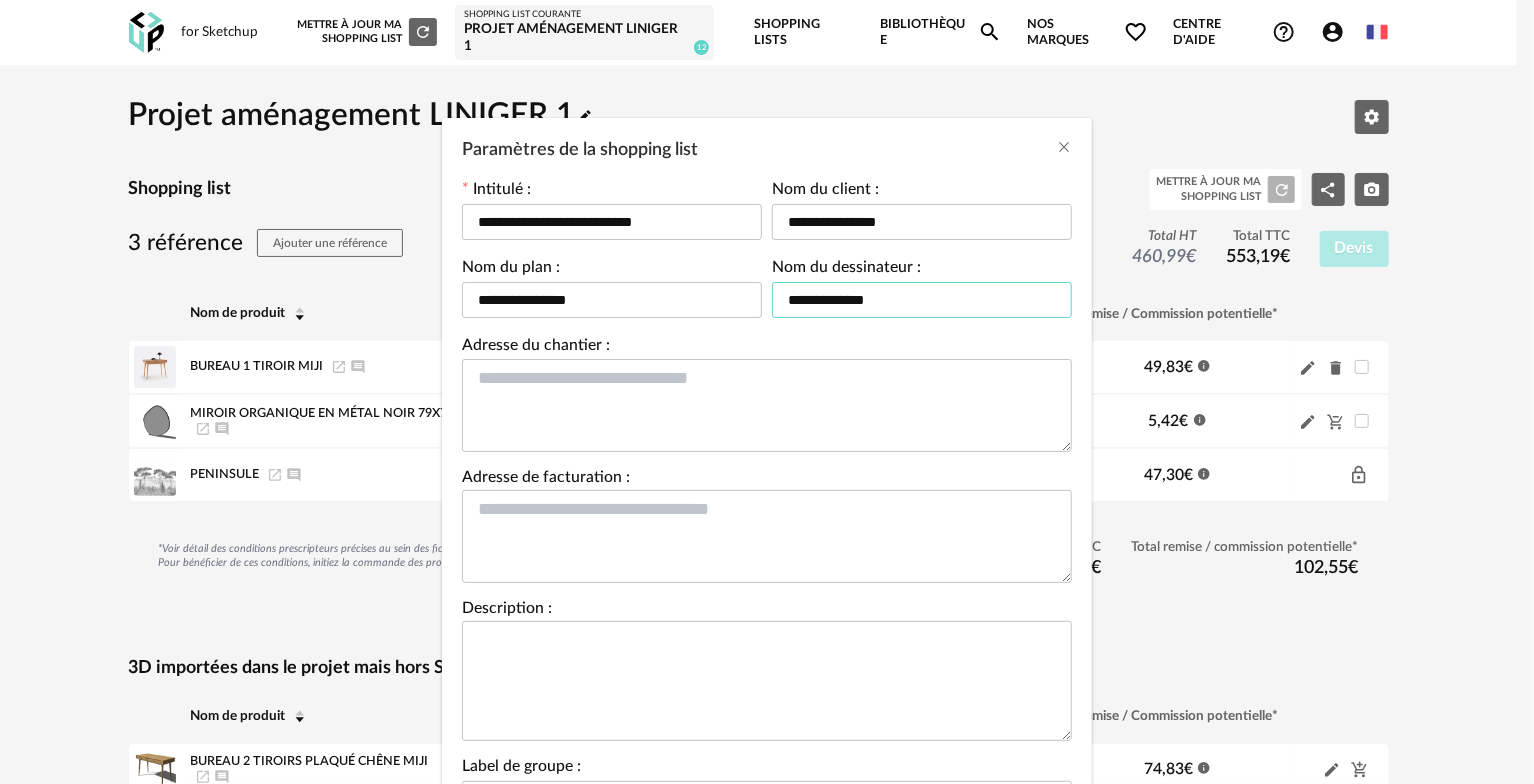 type on "**********" 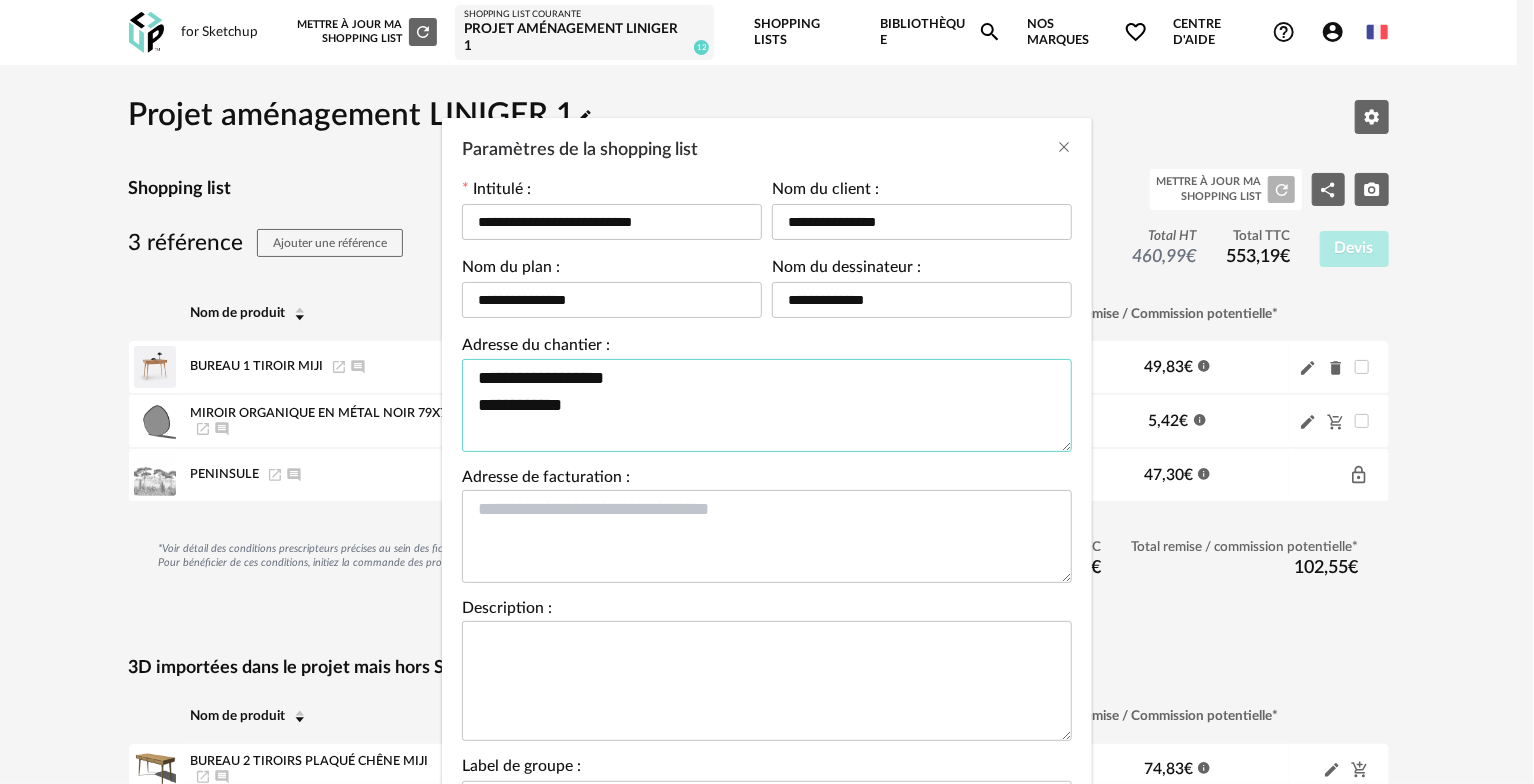 drag, startPoint x: 474, startPoint y: 372, endPoint x: 652, endPoint y: 413, distance: 182.66089 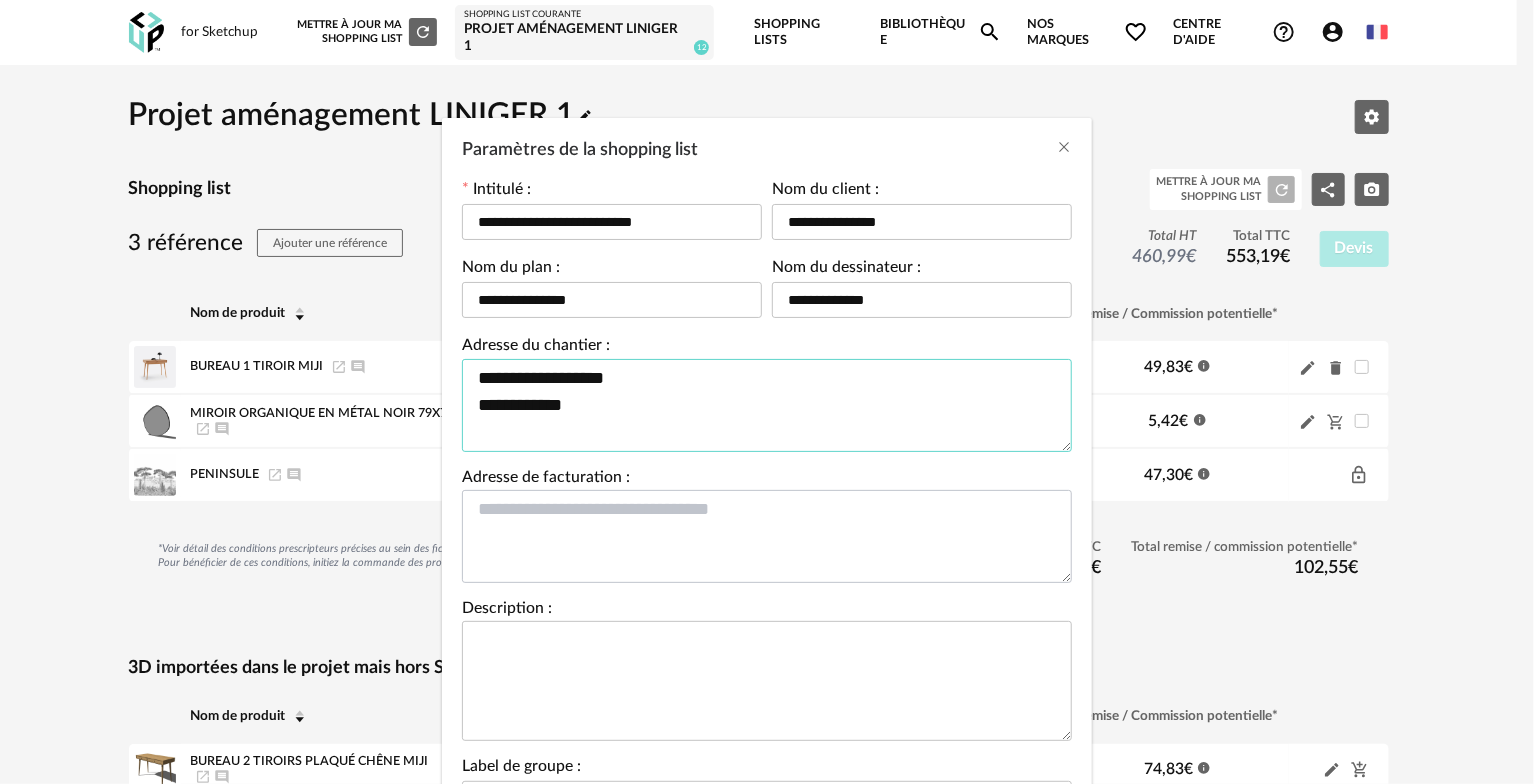 type on "**********" 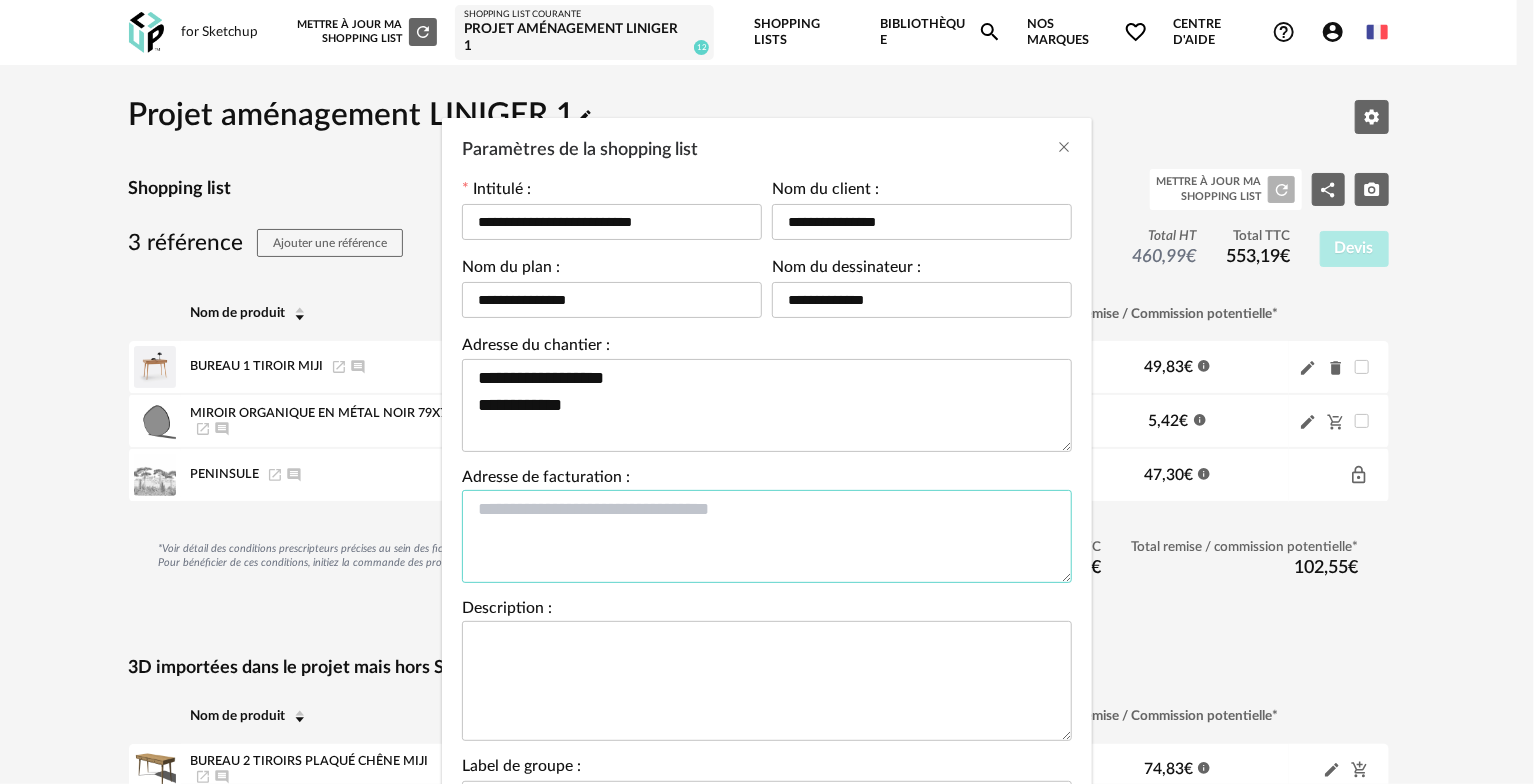 click at bounding box center [767, 536] 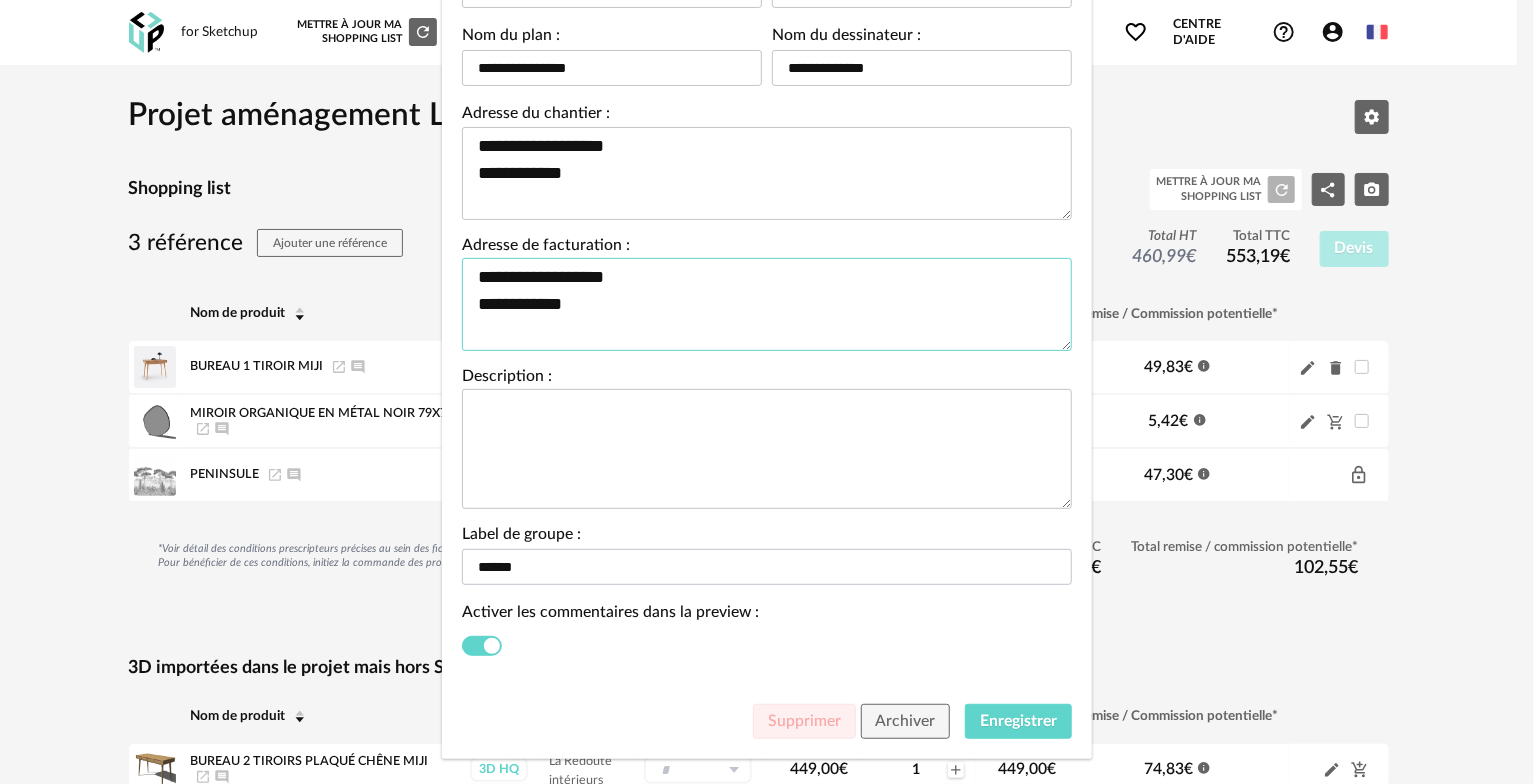 scroll, scrollTop: 256, scrollLeft: 0, axis: vertical 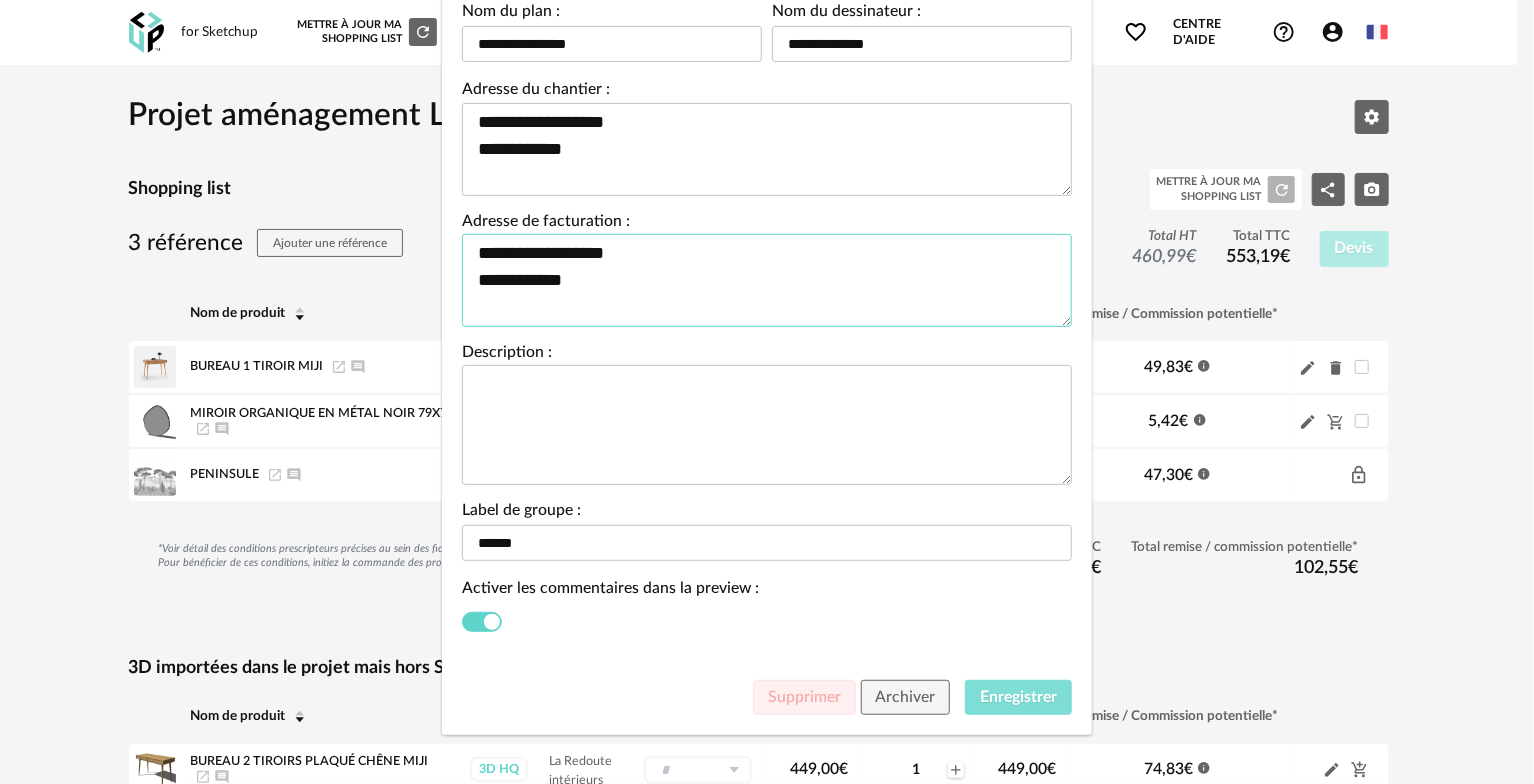 type on "**********" 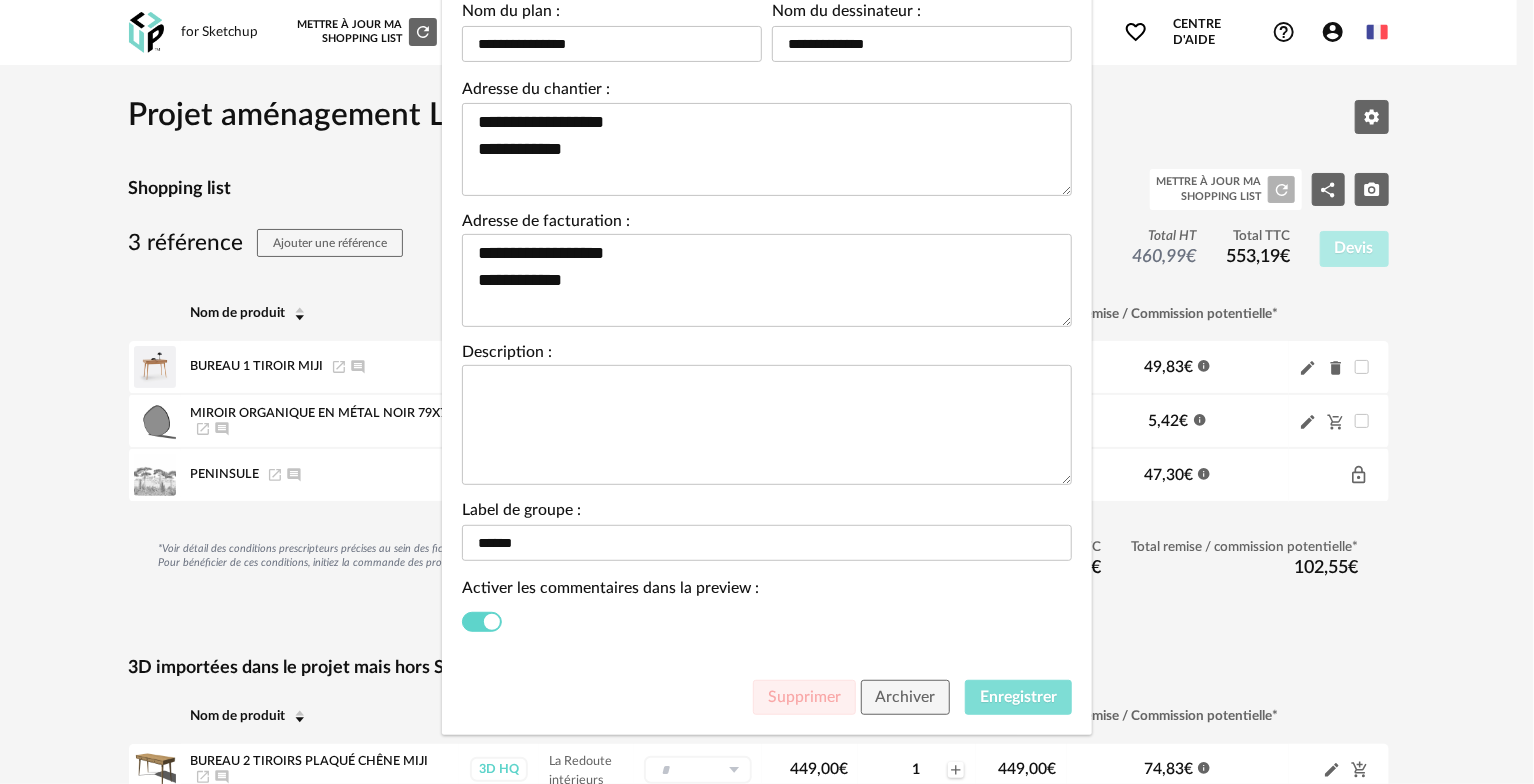 click on "Enregistrer" at bounding box center [1018, 697] 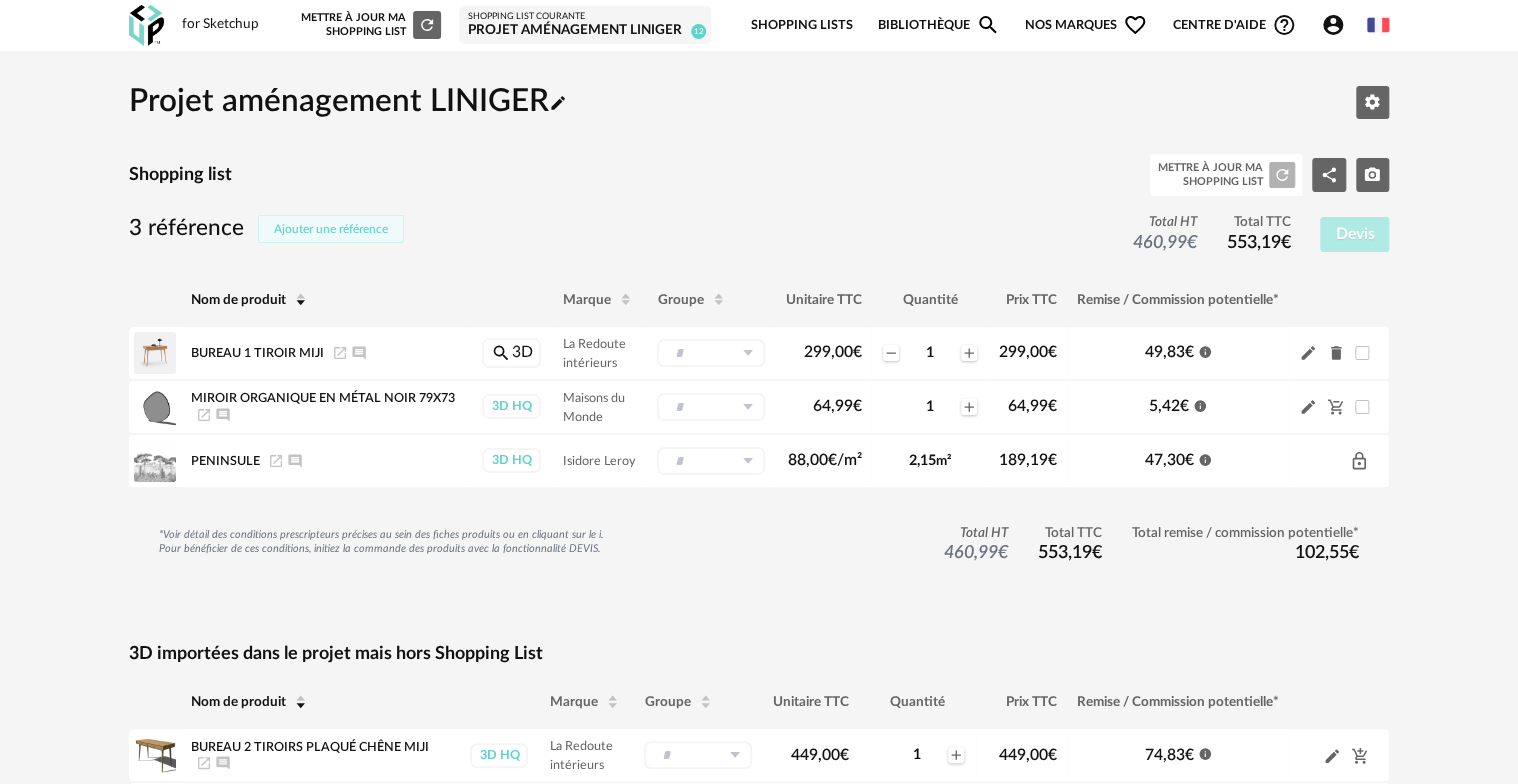 click on "Ajouter une référence" at bounding box center (331, 229) 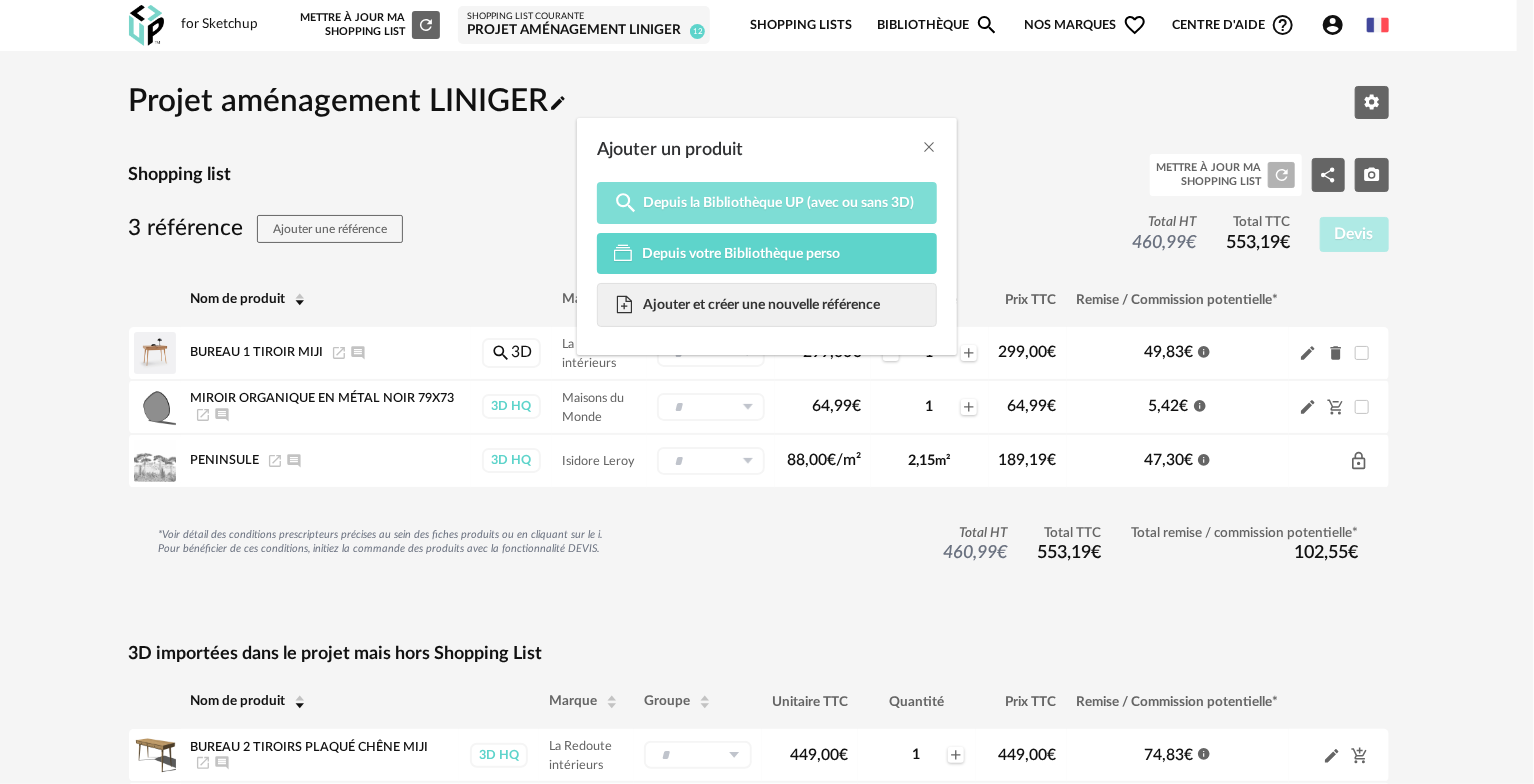 click on "Magnify icon   Depuis la Bibliothèque UP (avec ou sans 3D)" at bounding box center [767, 203] 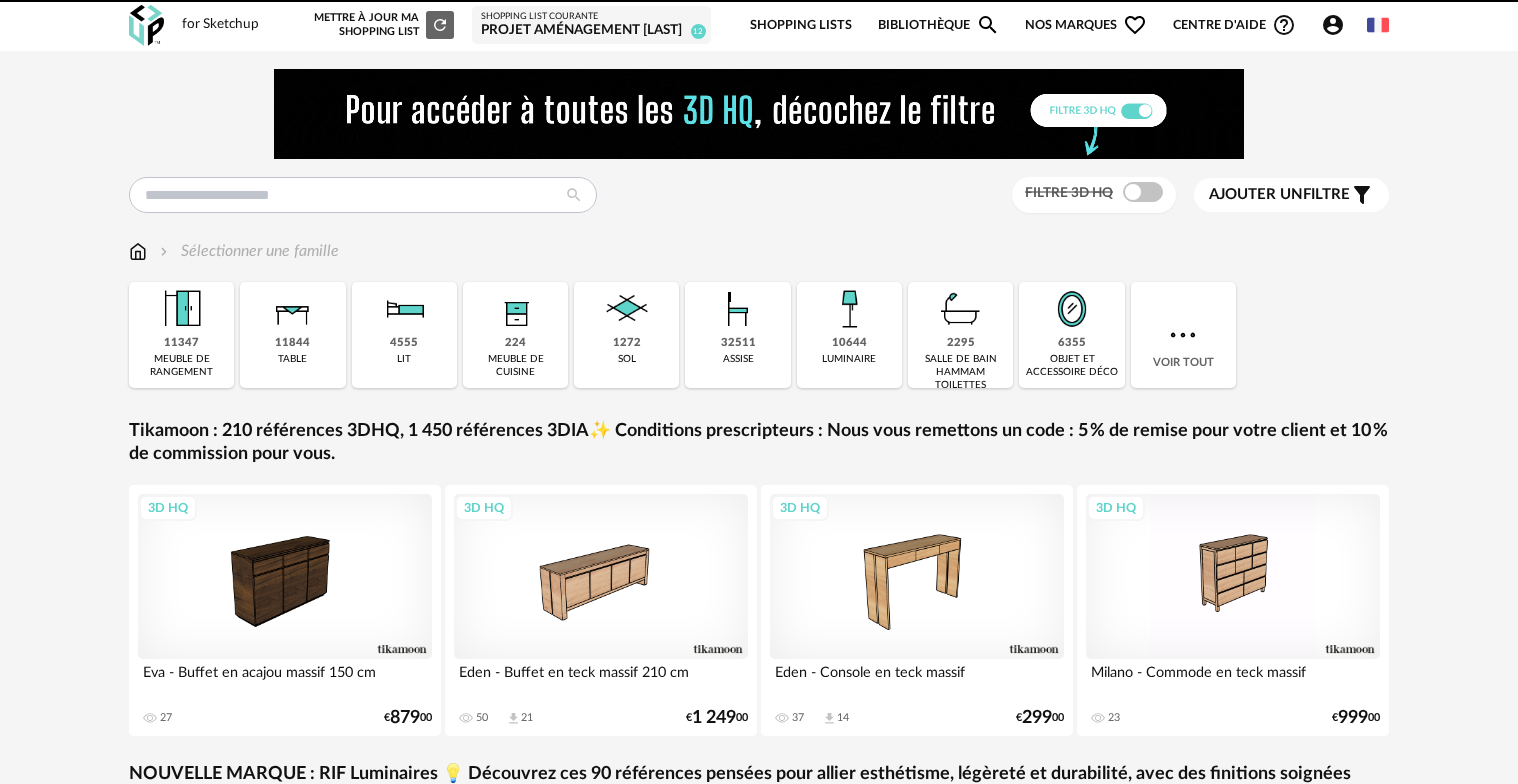 scroll, scrollTop: 0, scrollLeft: 0, axis: both 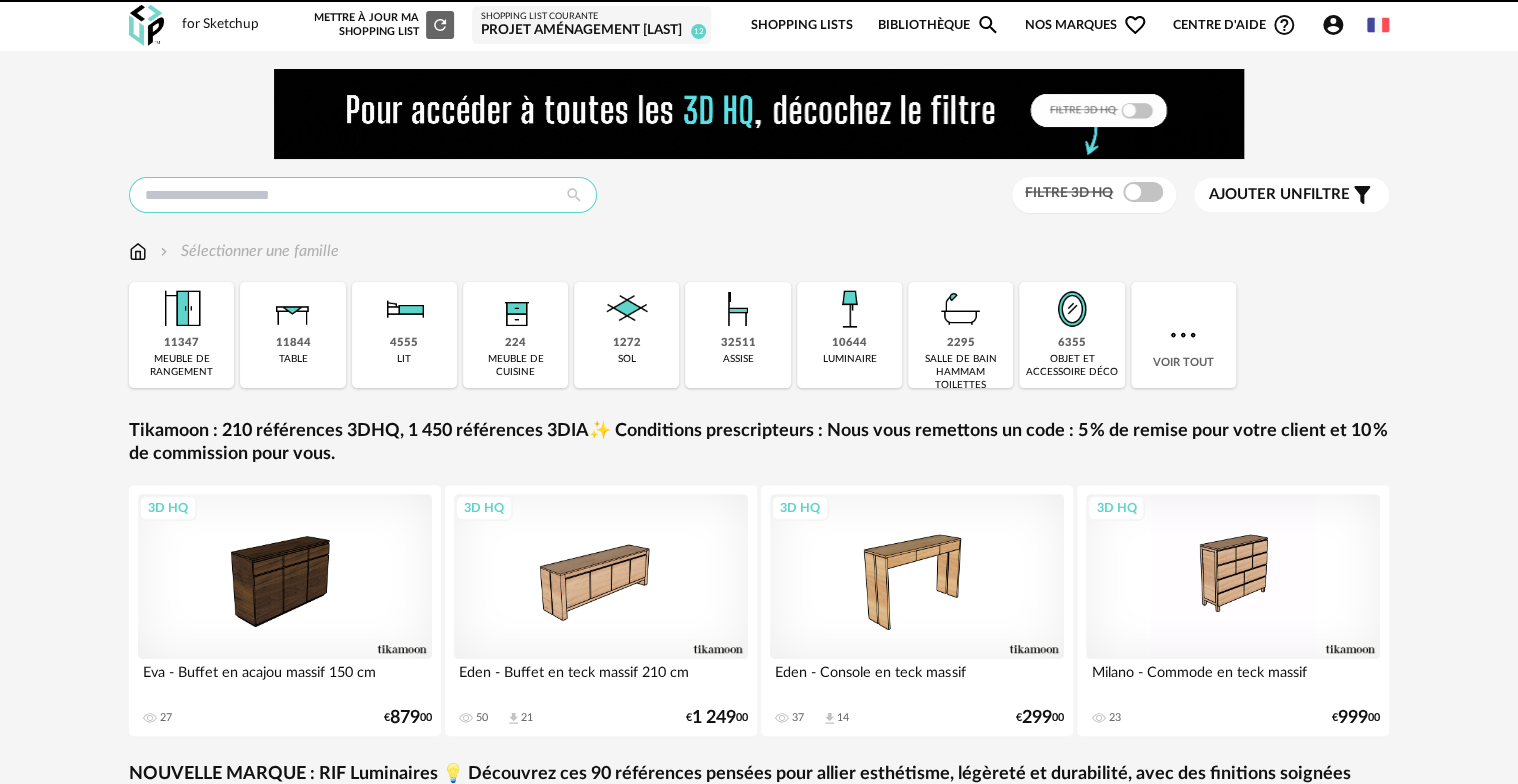 click at bounding box center [363, 195] 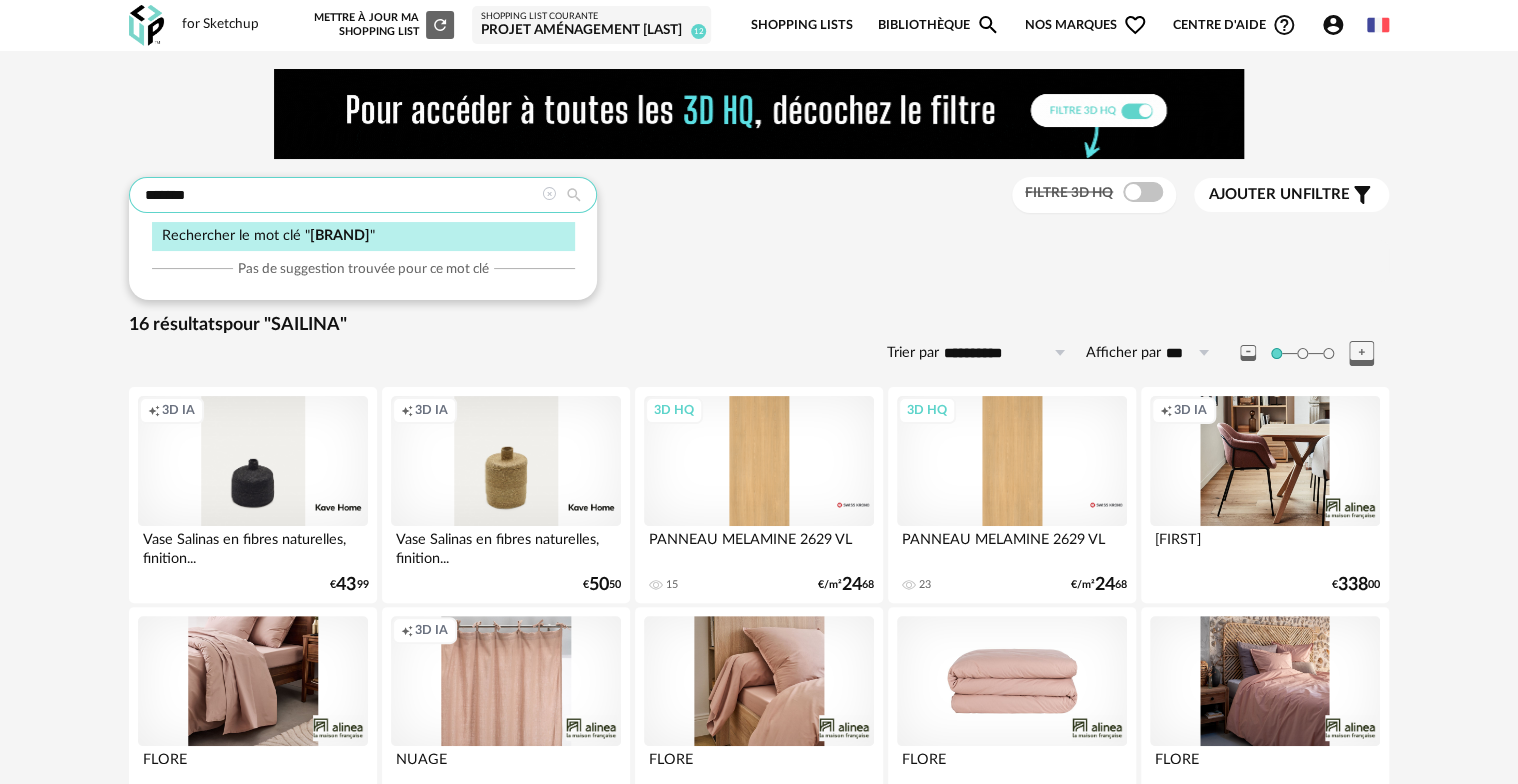 click on "*******" at bounding box center [363, 195] 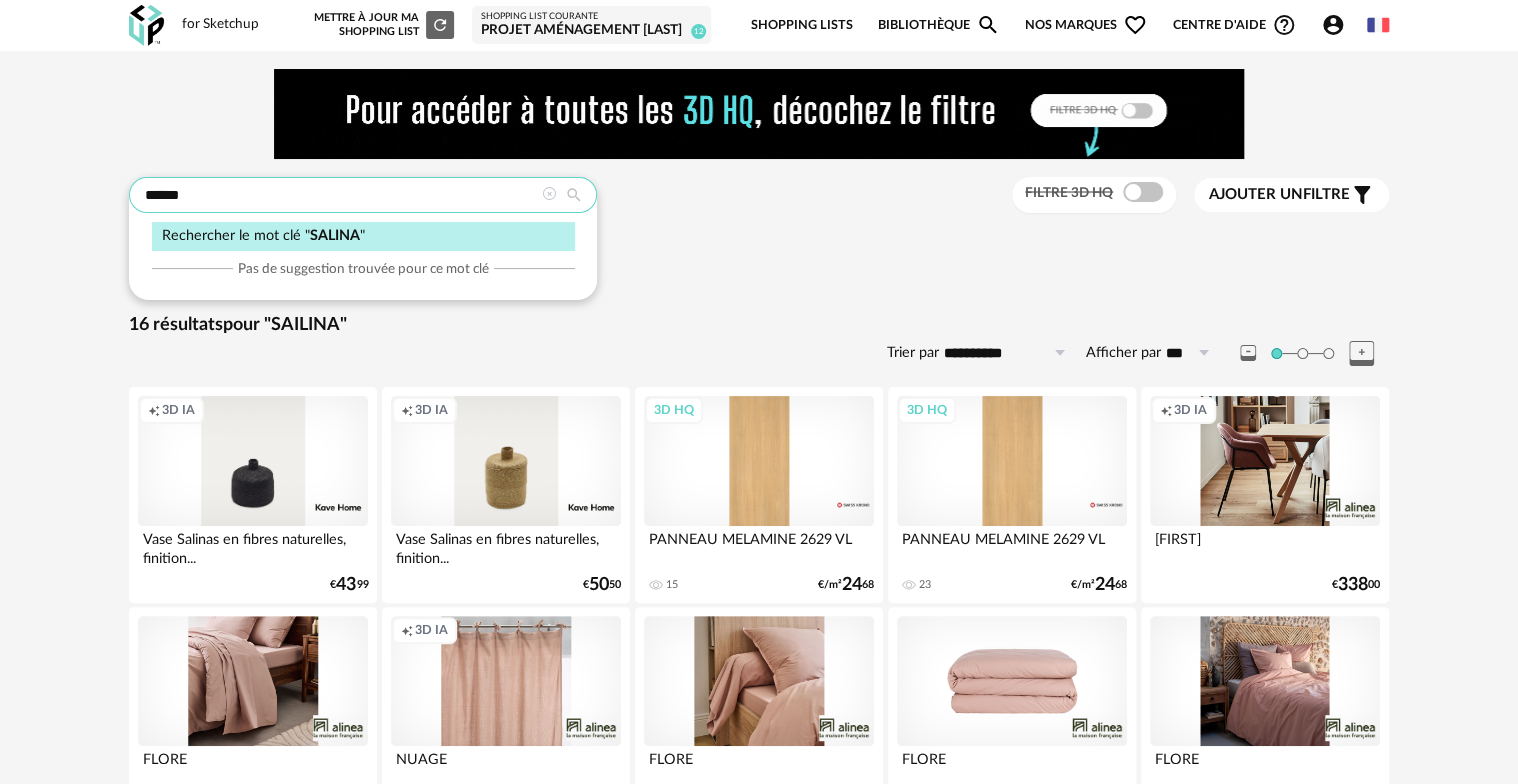 type on "******" 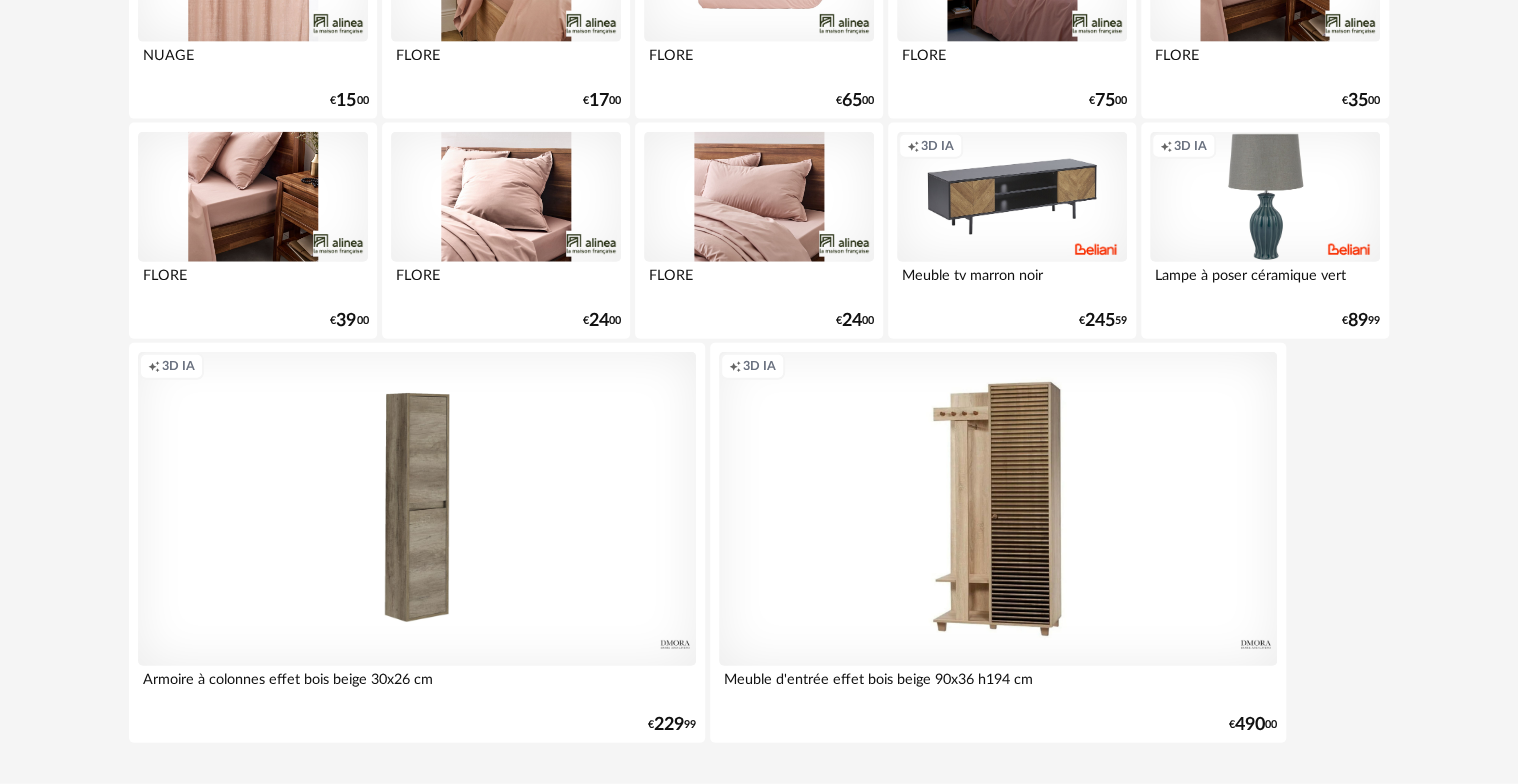 scroll, scrollTop: 2289, scrollLeft: 0, axis: vertical 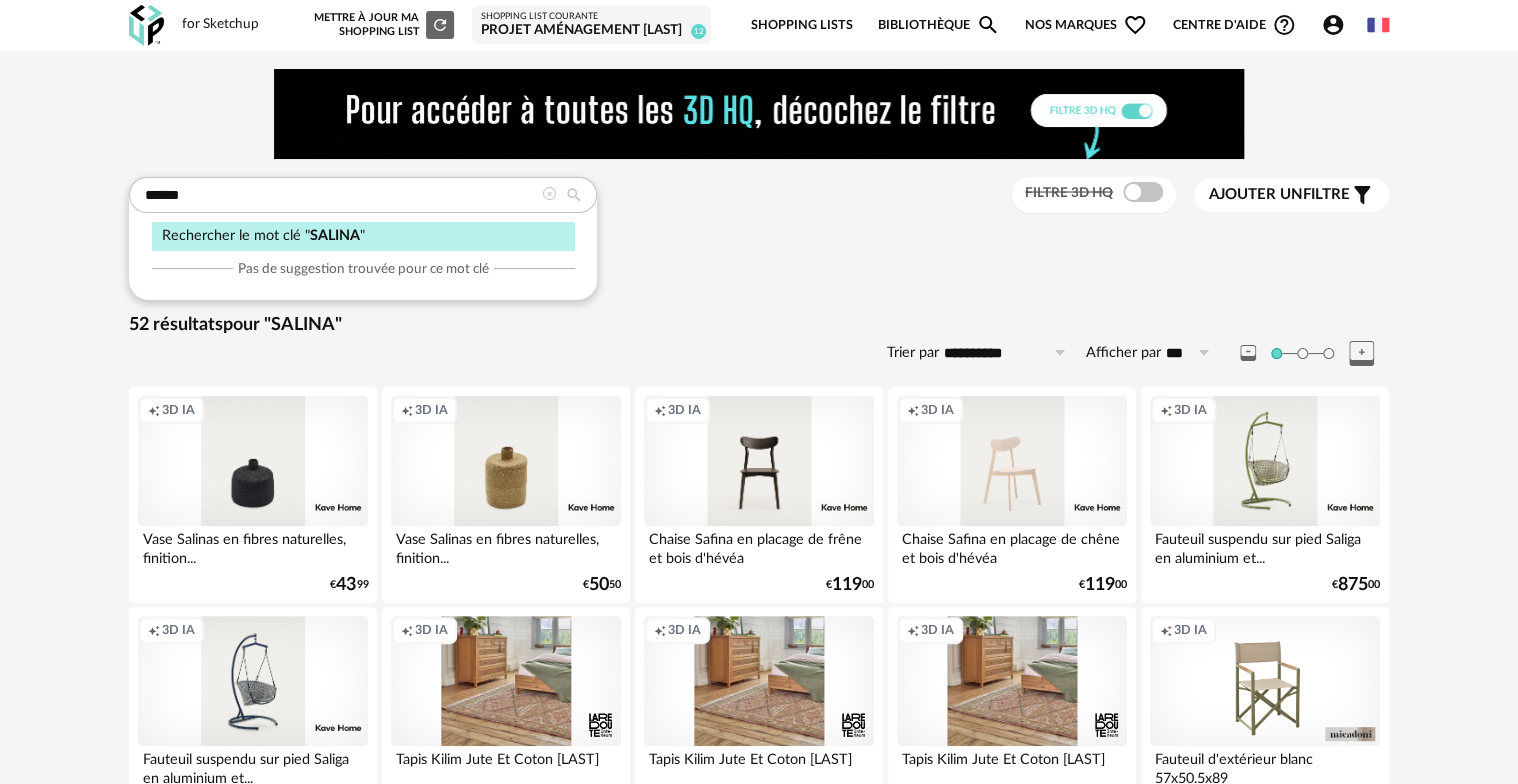 click on "Projet aménagement [LAST]" at bounding box center (591, 31) 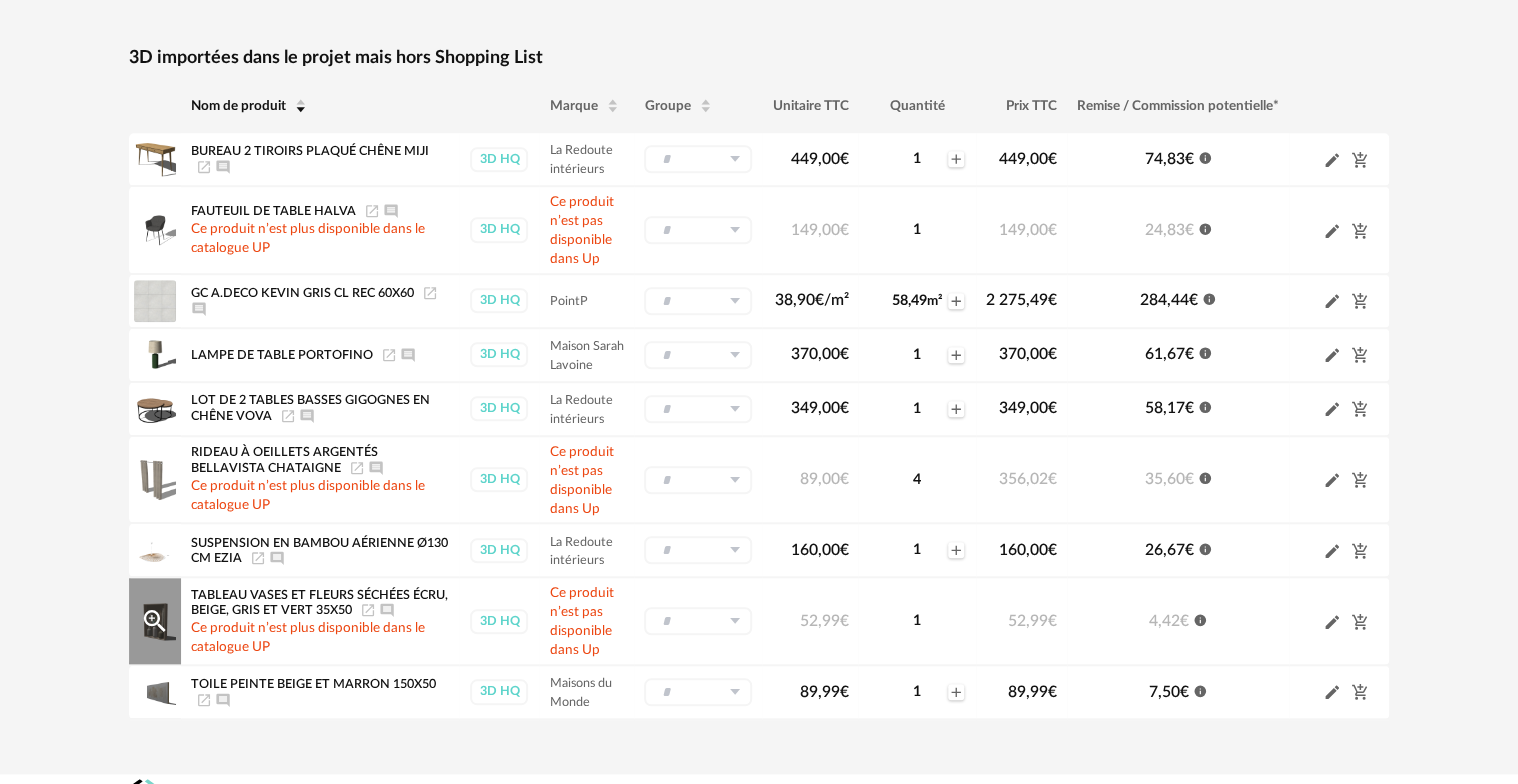 scroll, scrollTop: 600, scrollLeft: 0, axis: vertical 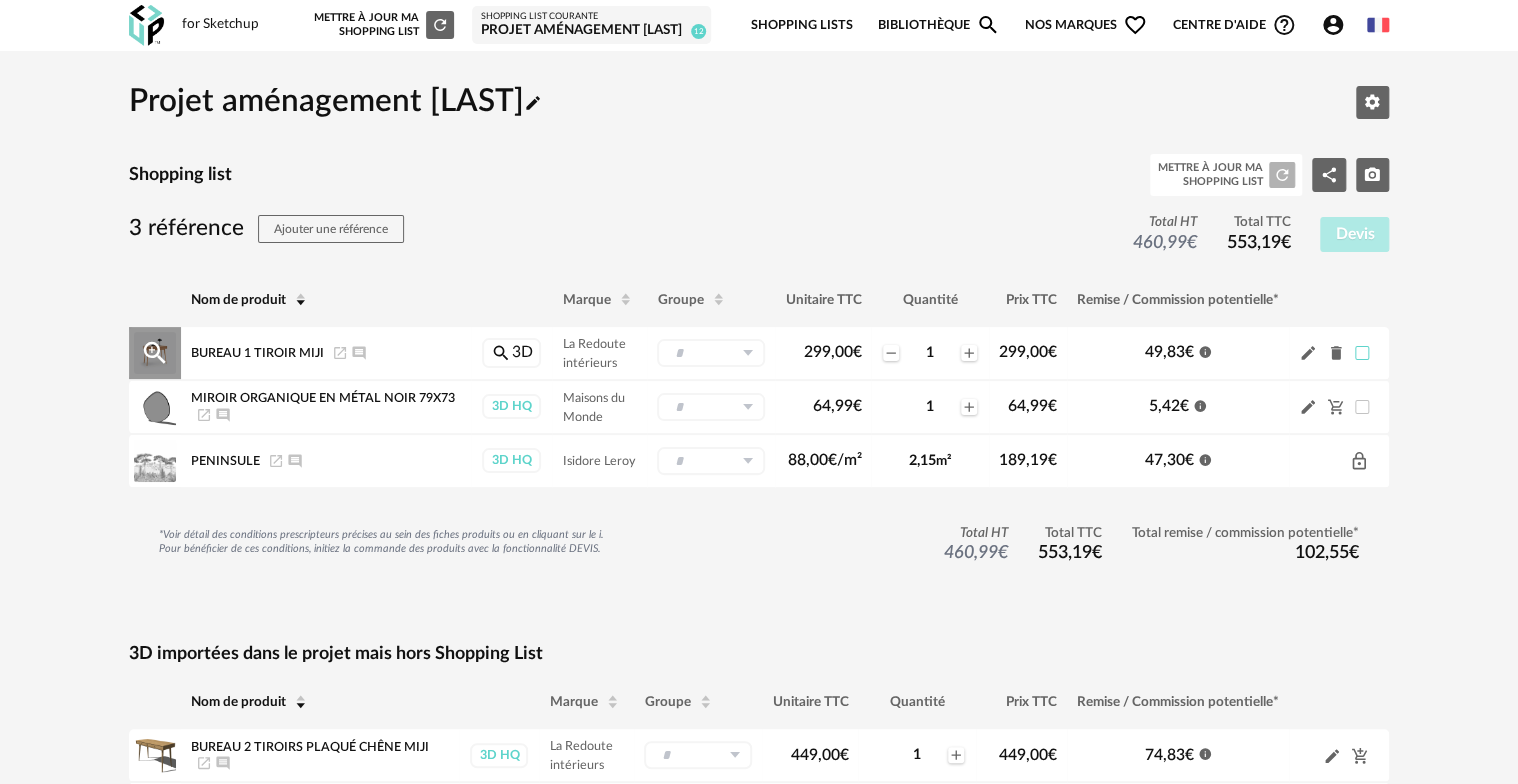 click at bounding box center [1362, 353] 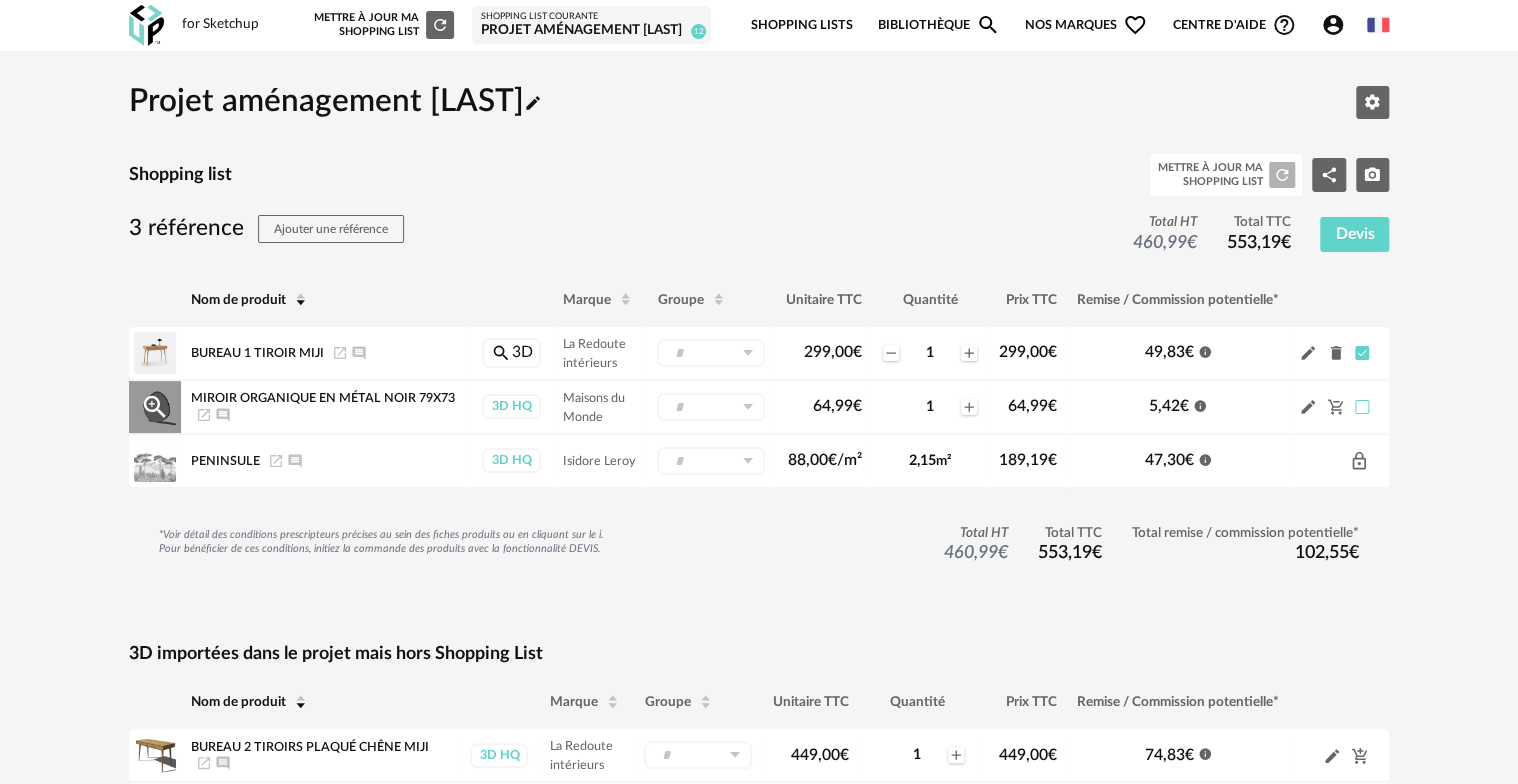click at bounding box center (1362, 407) 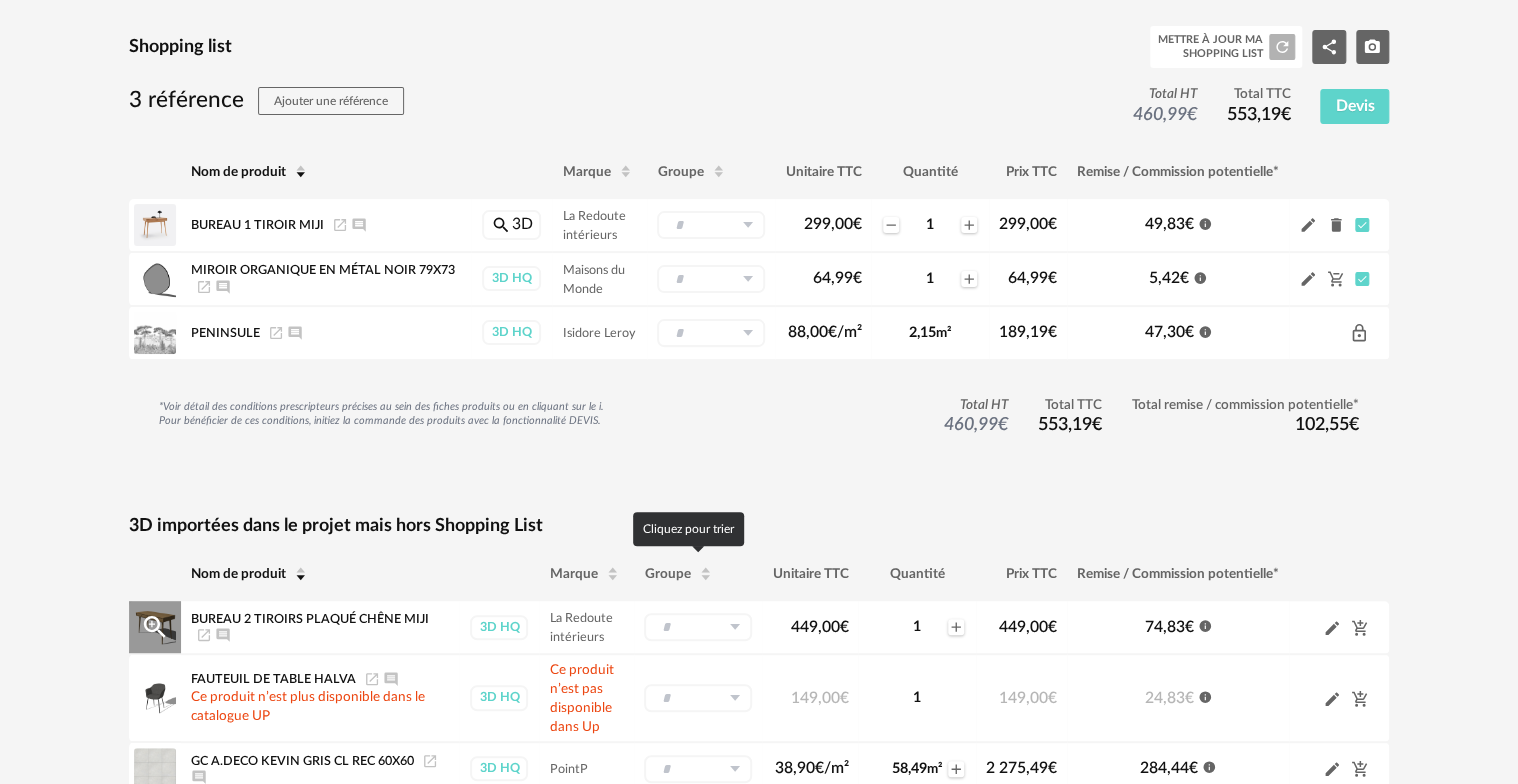 scroll, scrollTop: 0, scrollLeft: 0, axis: both 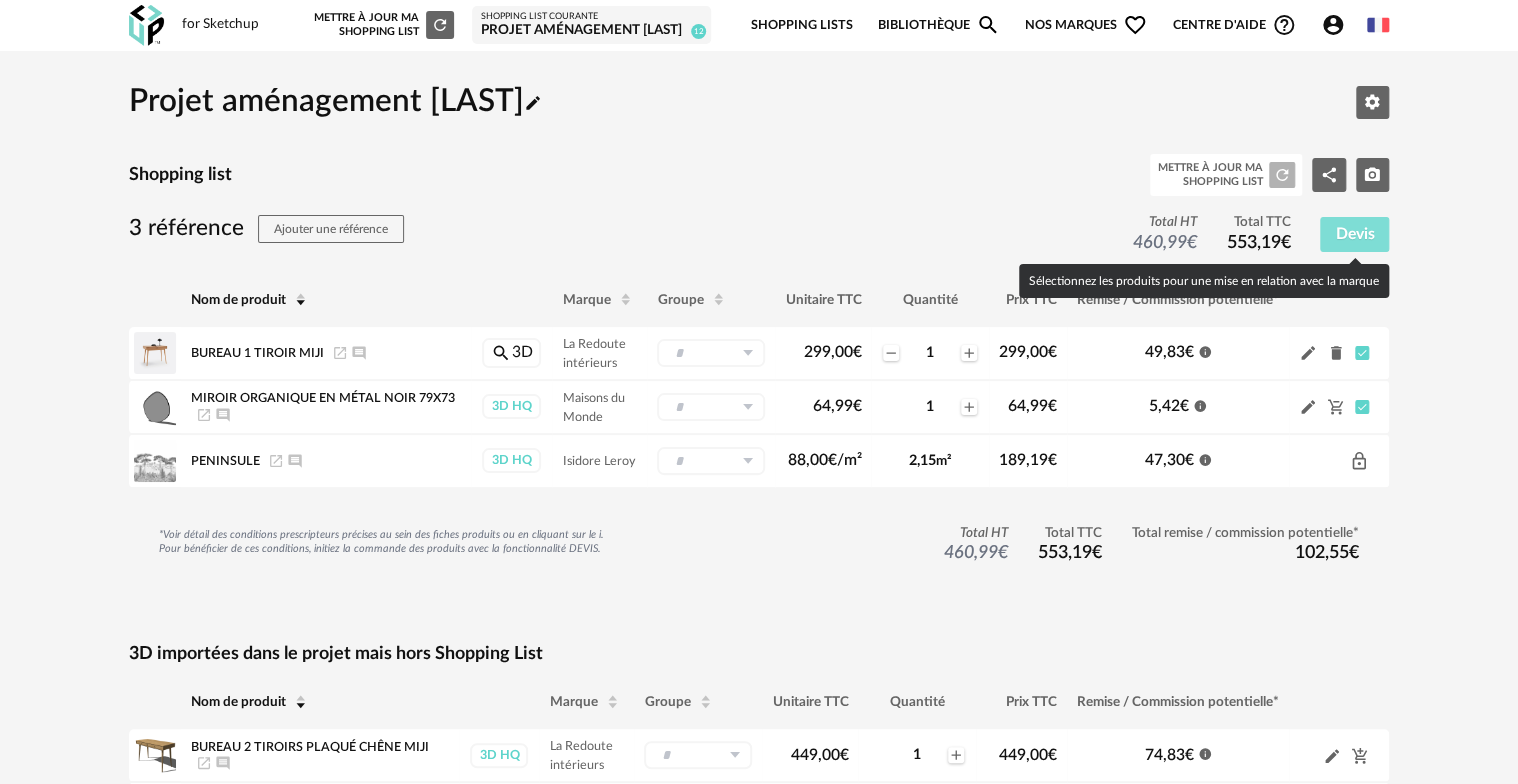 click on "Devis" at bounding box center [1354, 234] 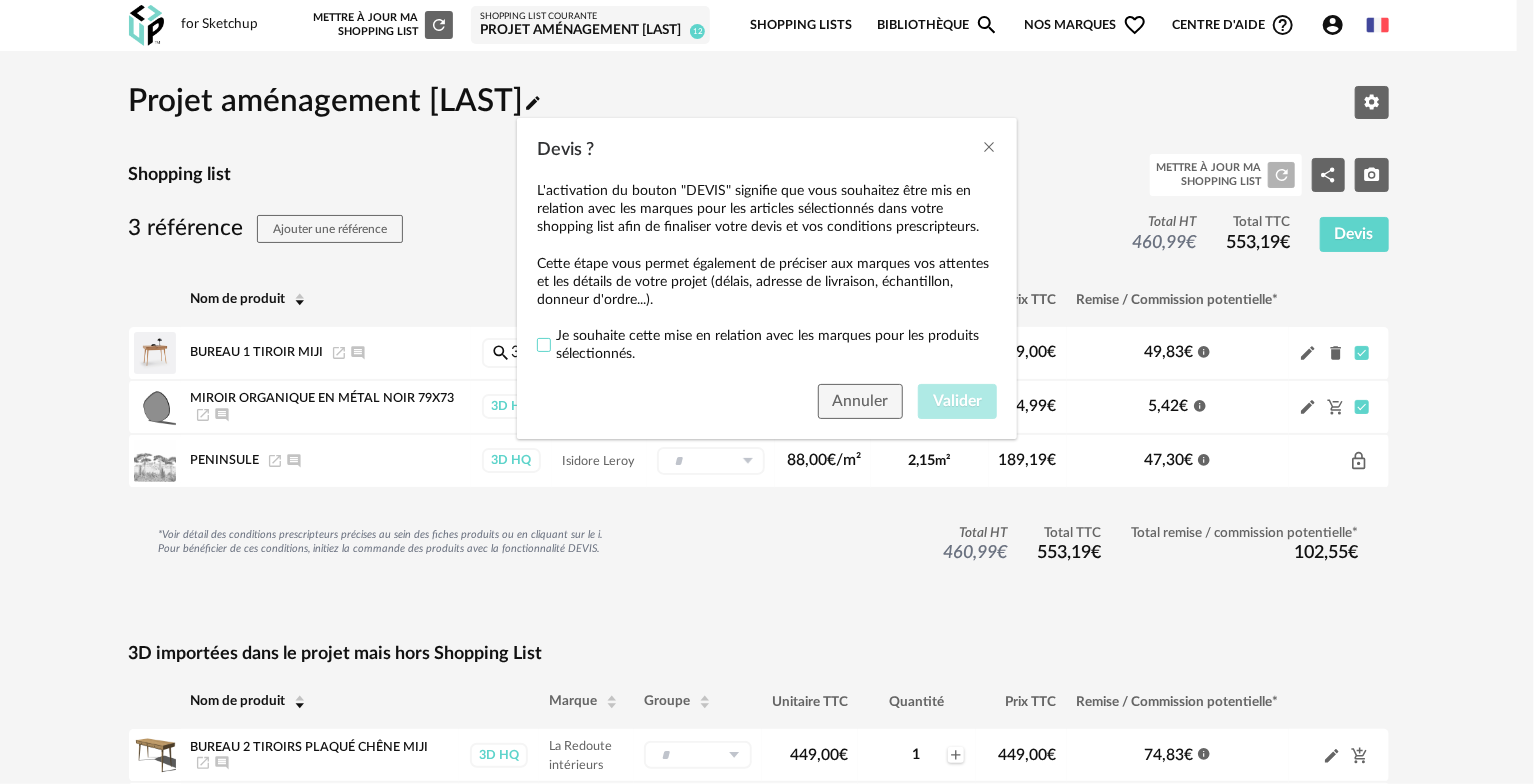 click at bounding box center (544, 345) 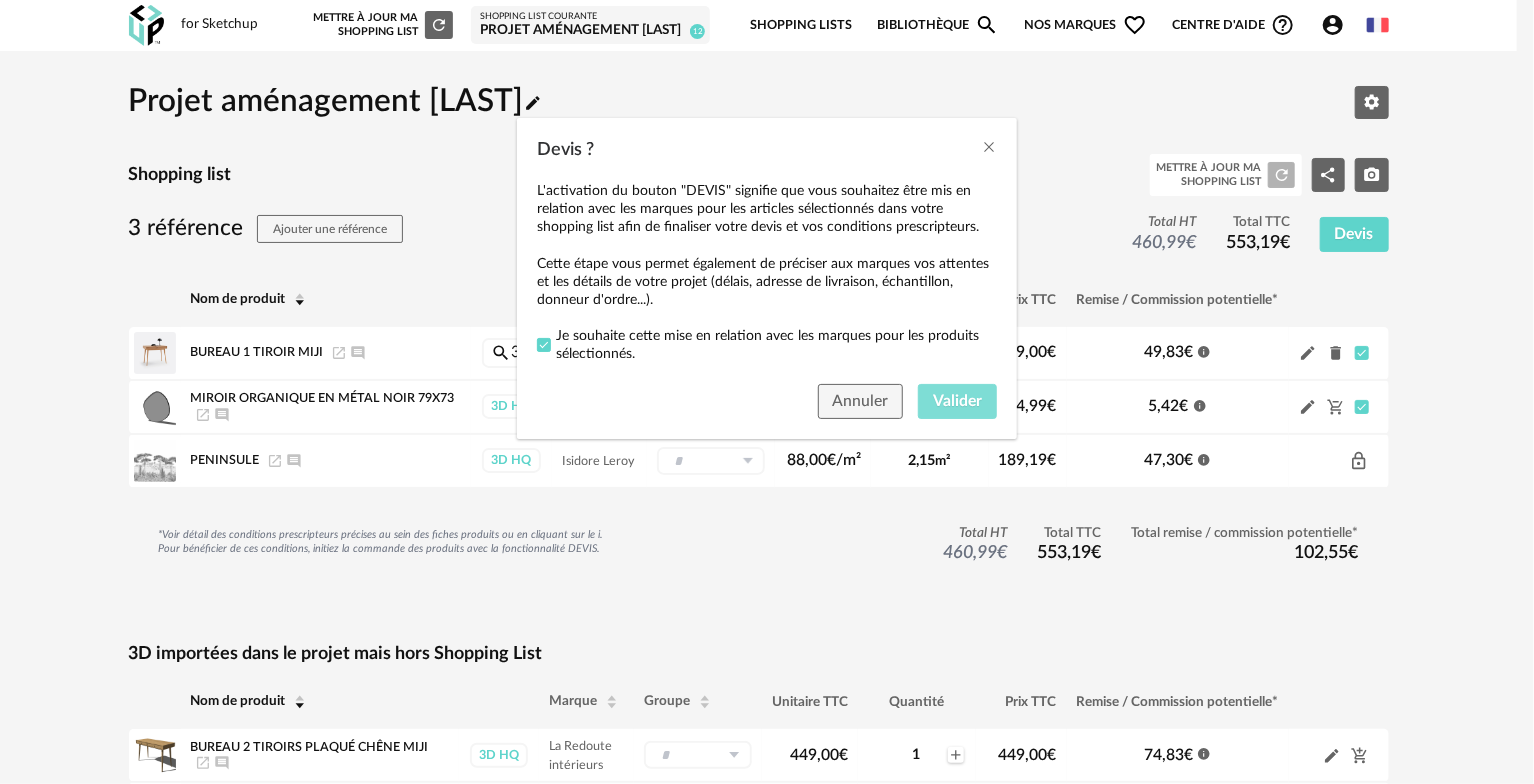 click on "Valider" at bounding box center (957, 401) 